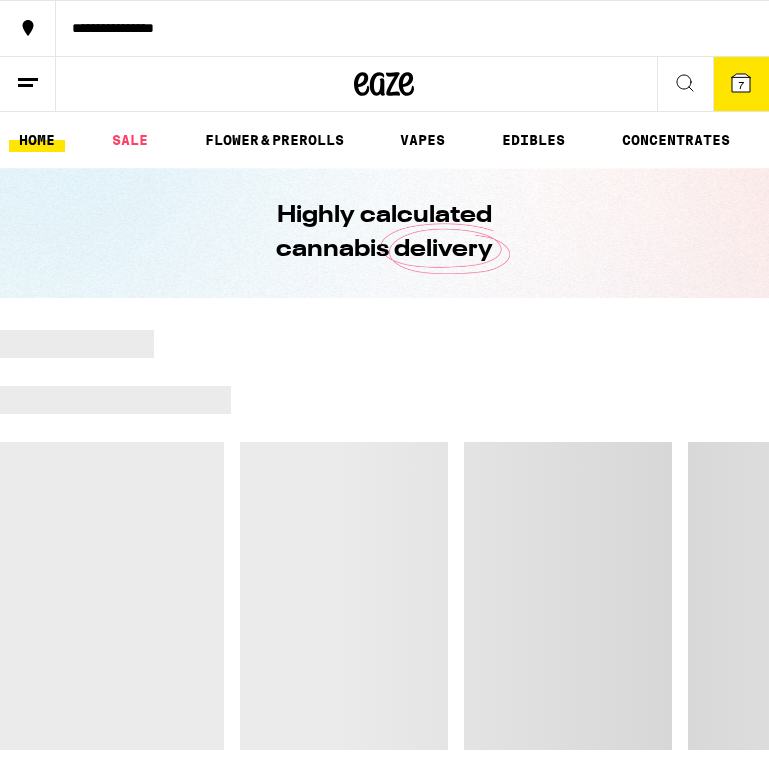 scroll, scrollTop: 0, scrollLeft: 0, axis: both 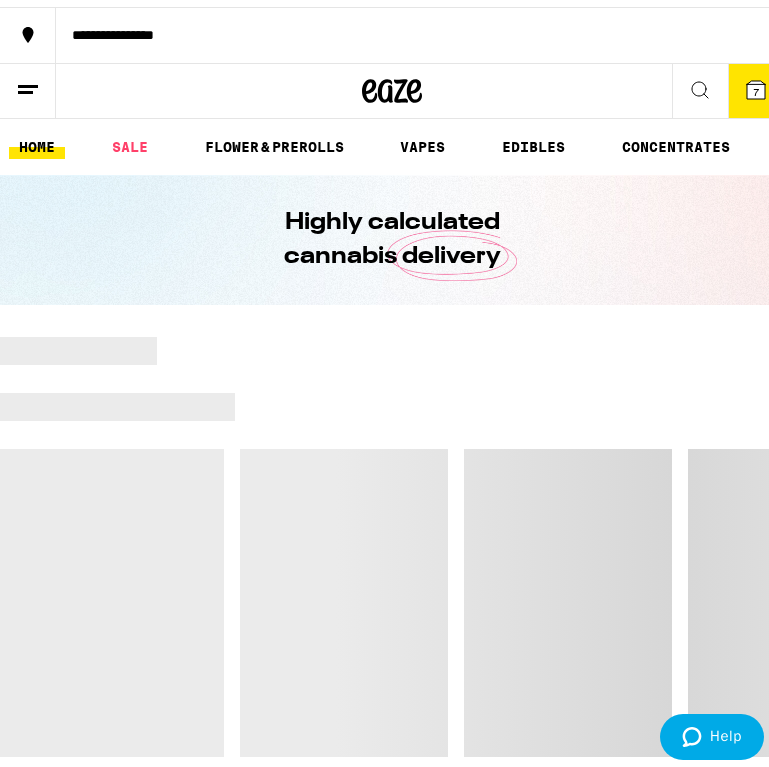 click at bounding box center (391, 84) 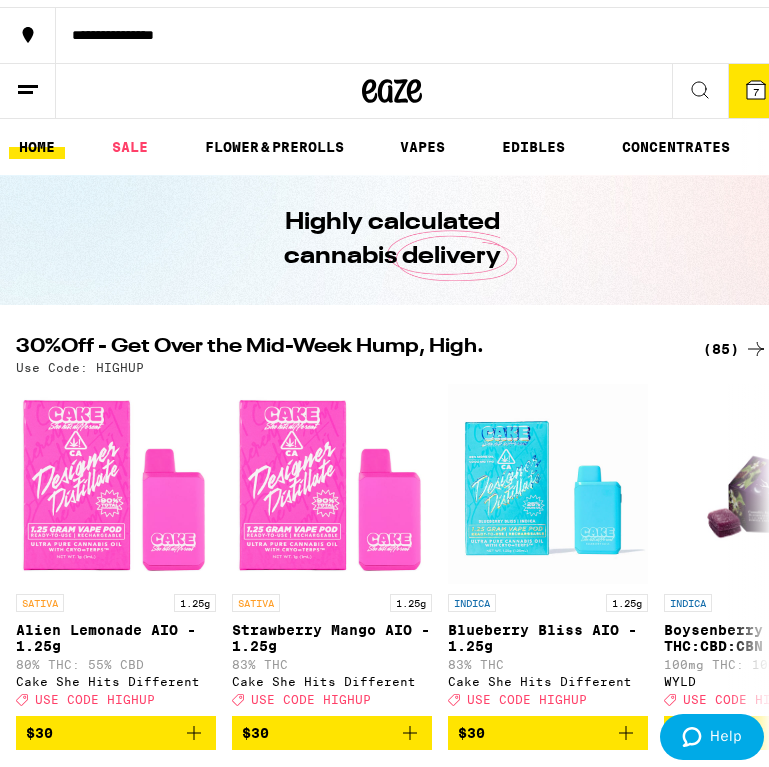 scroll, scrollTop: 0, scrollLeft: 0, axis: both 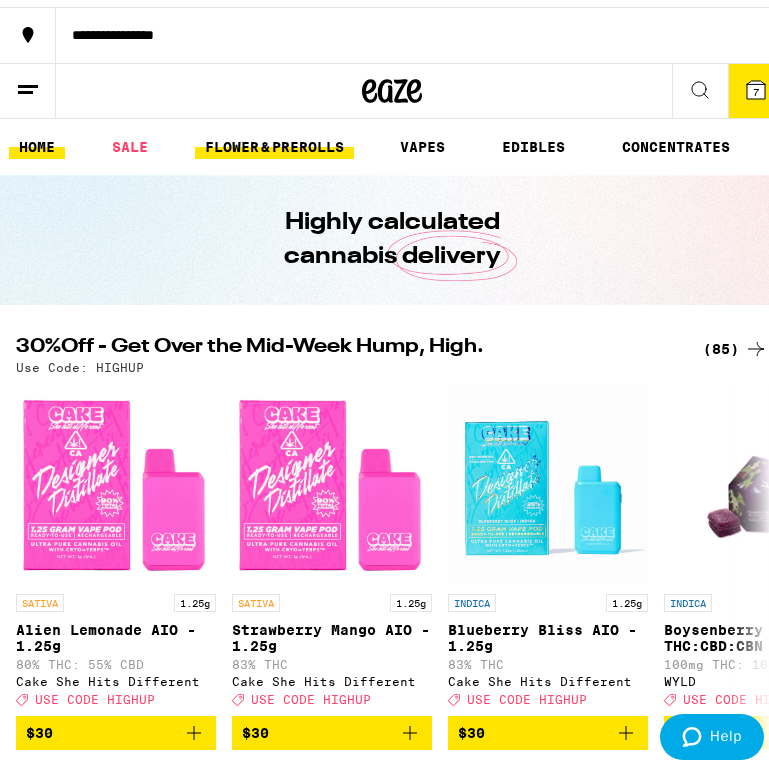 click on "FLOWER & PREROLLS" at bounding box center [274, 140] 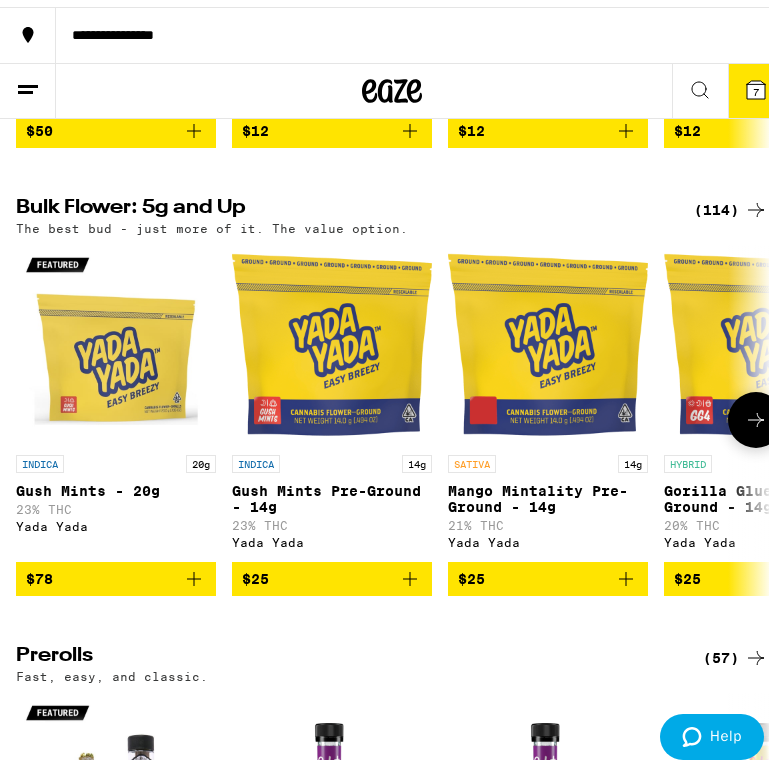 scroll, scrollTop: 566, scrollLeft: 0, axis: vertical 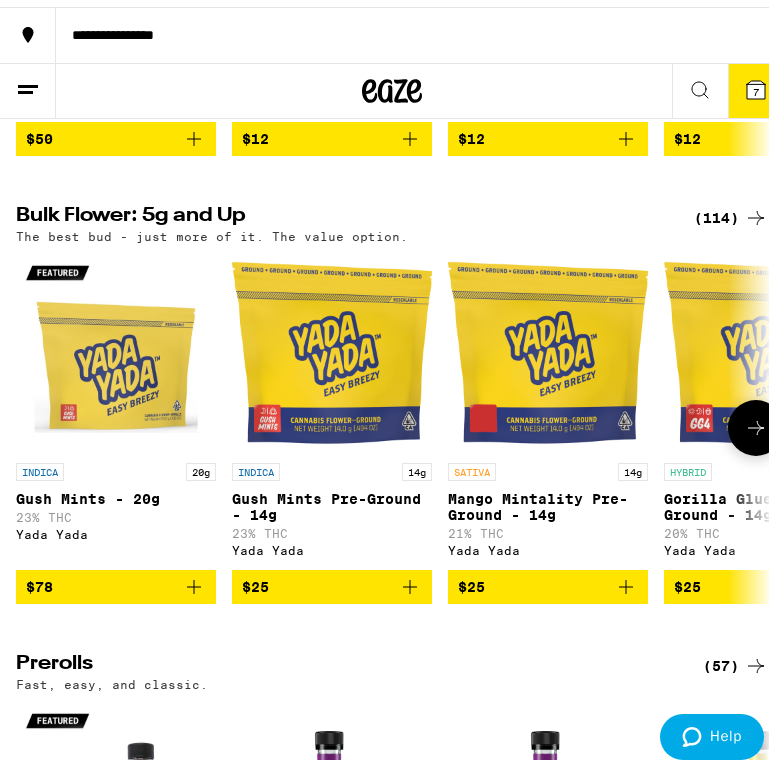 click 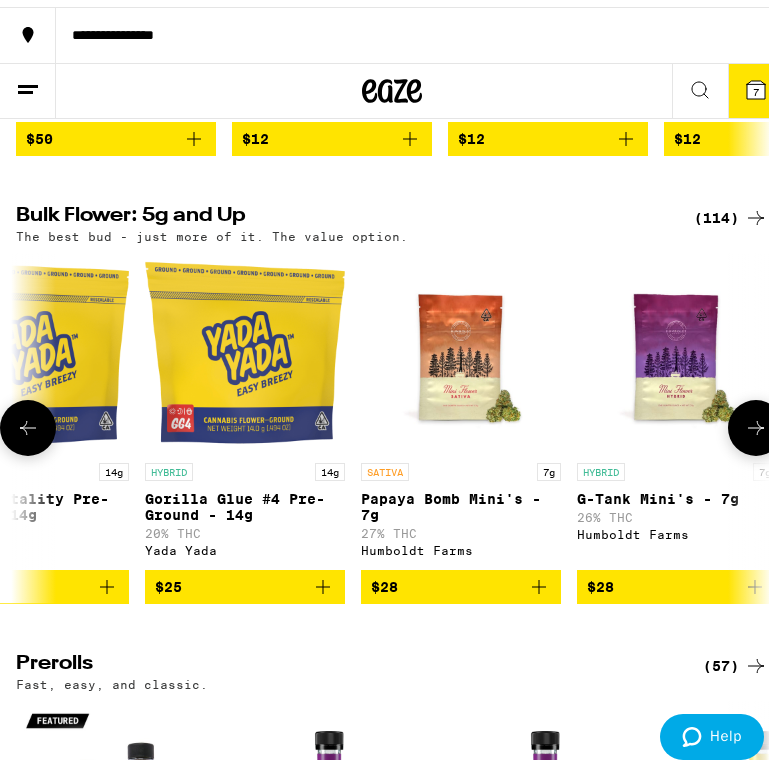 click 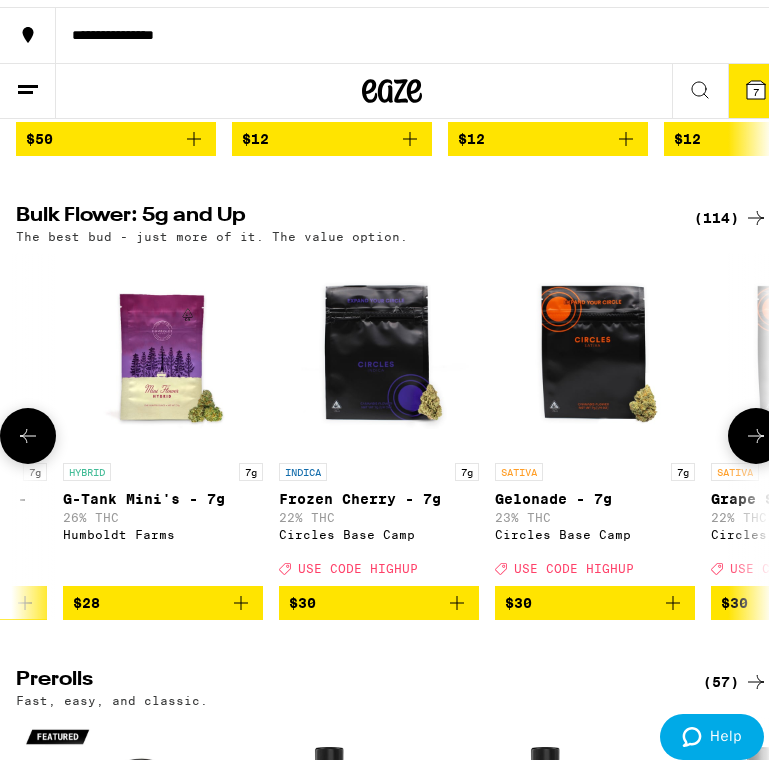 click 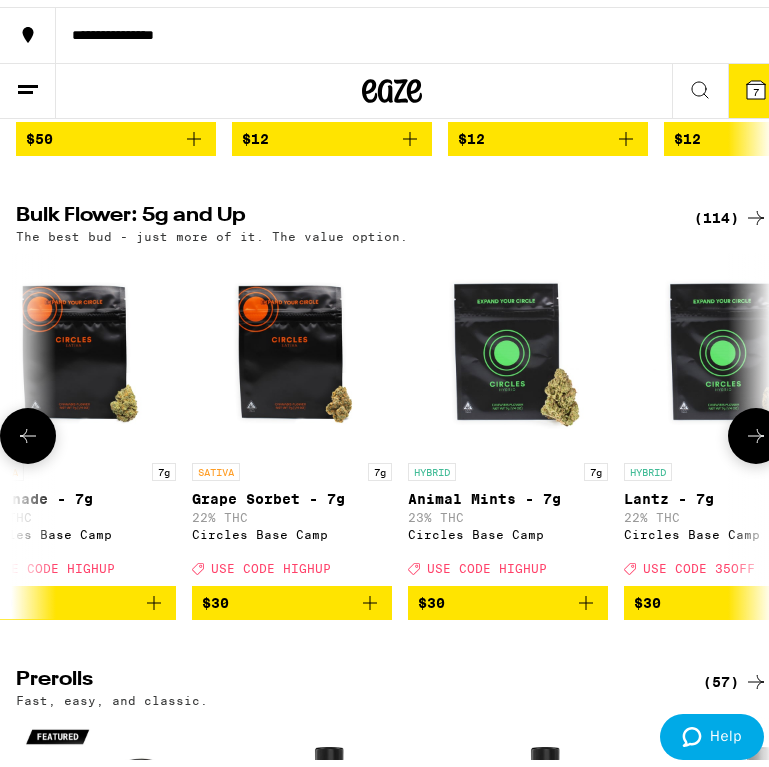 scroll, scrollTop: 0, scrollLeft: 1557, axis: horizontal 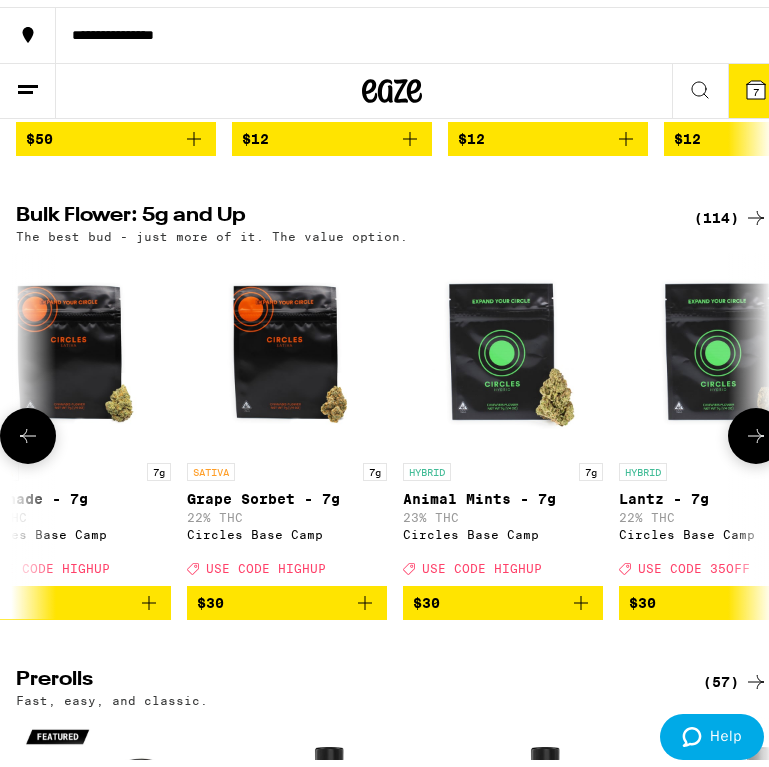 click 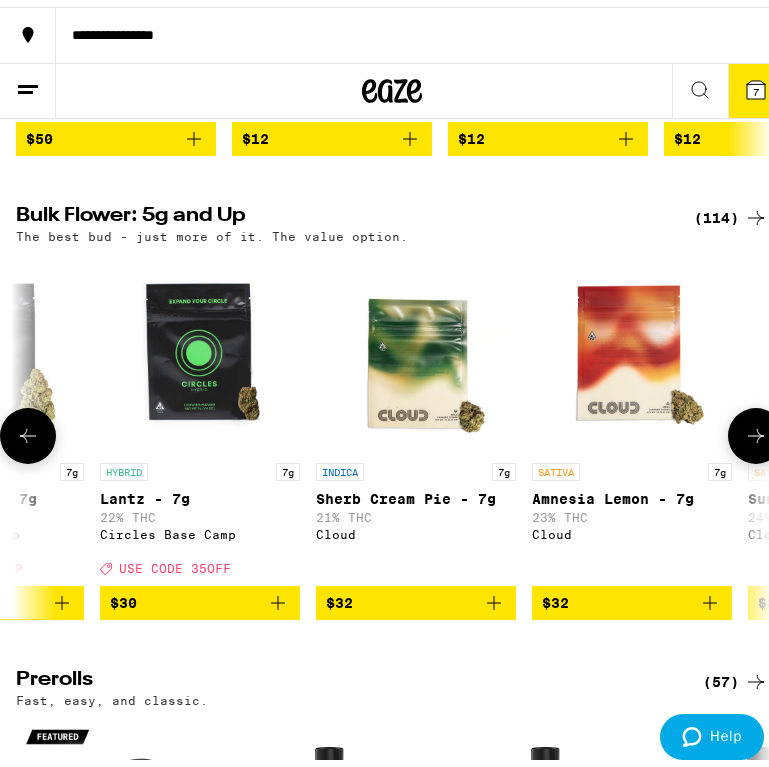 click 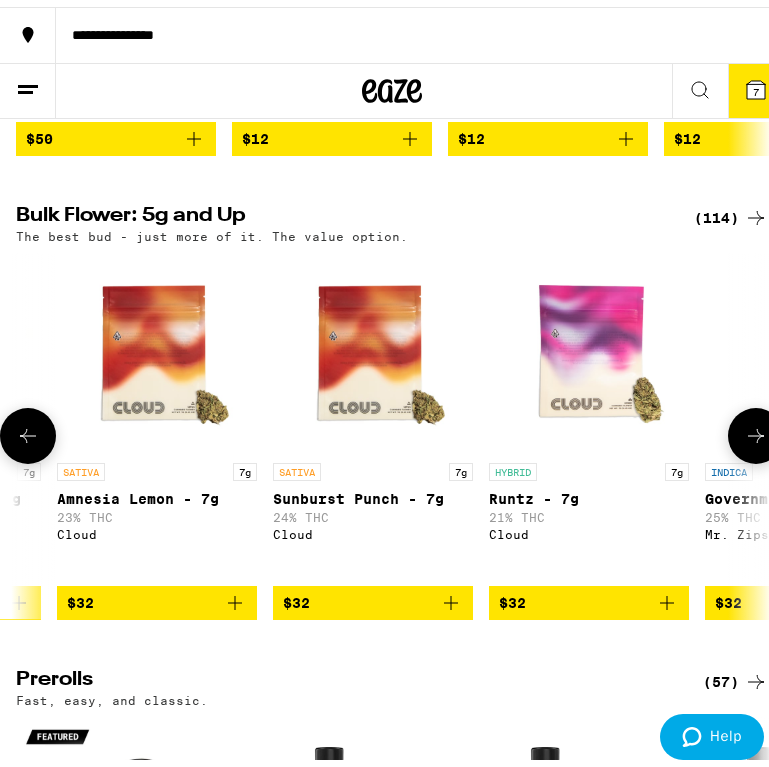 click 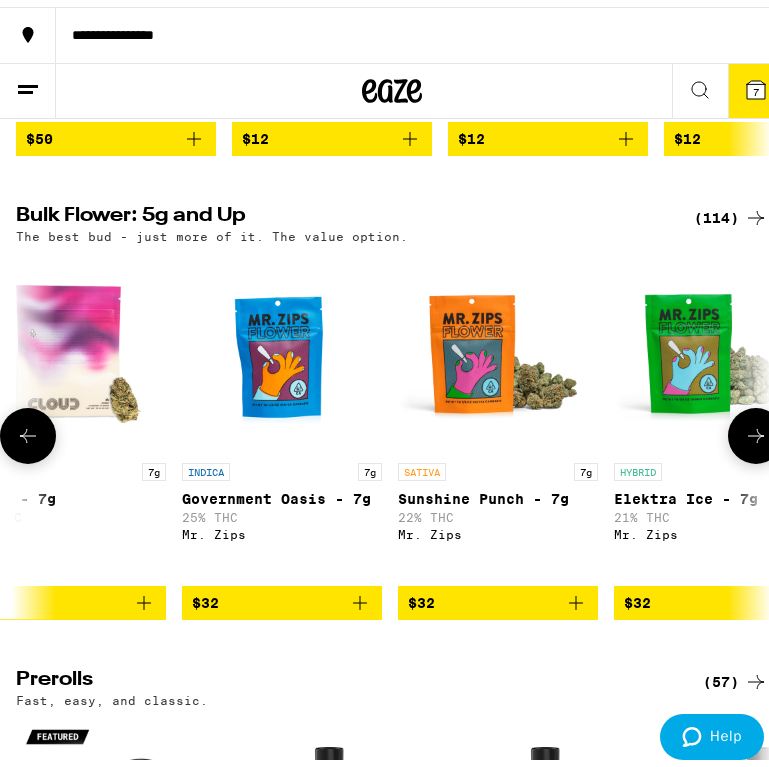 click 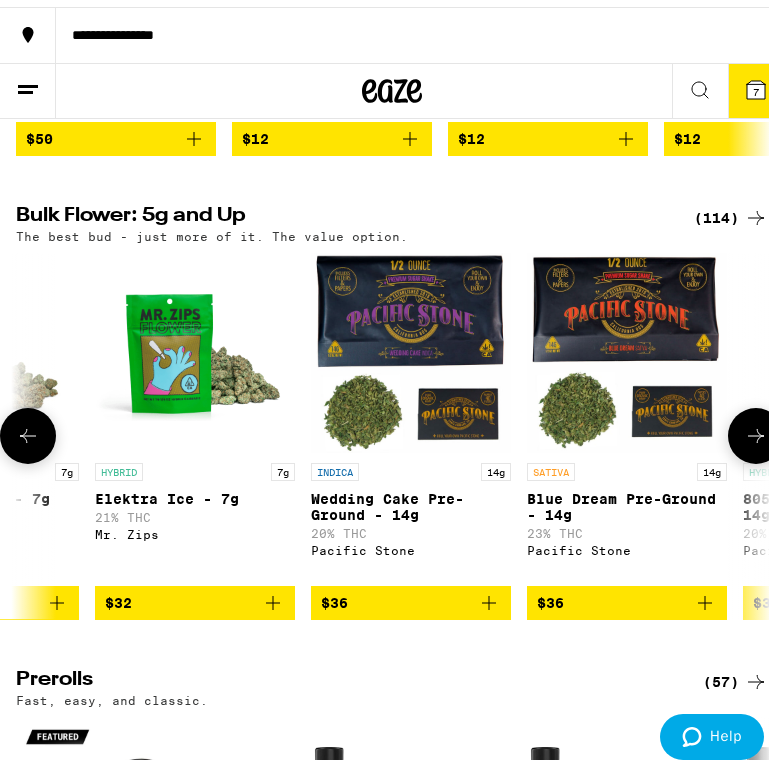 click 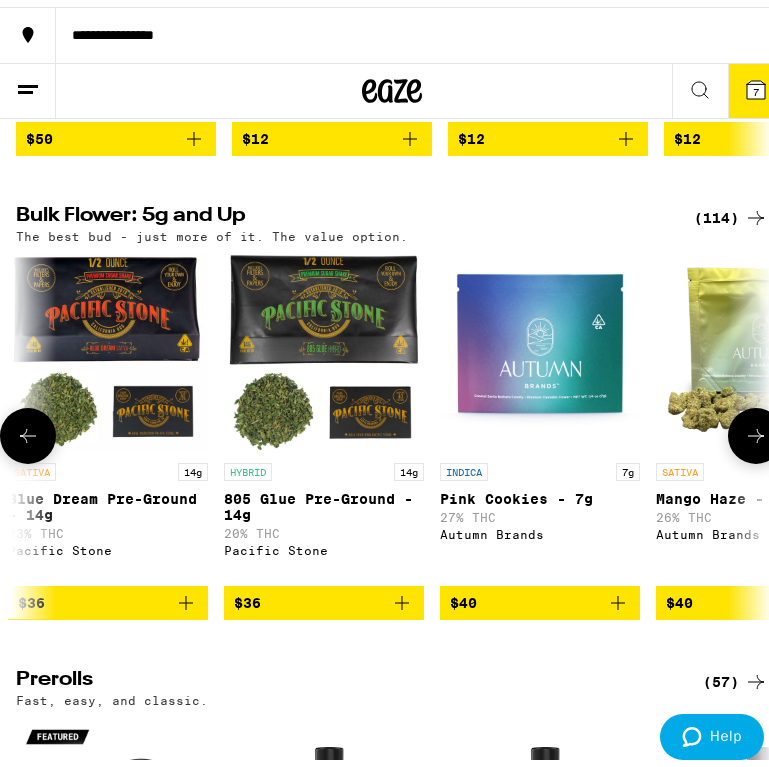 click 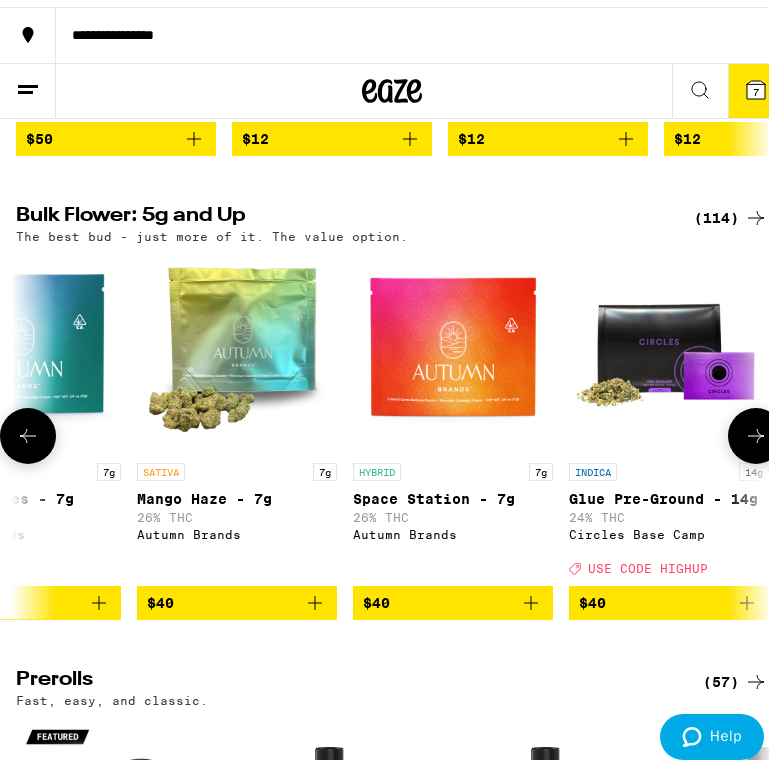 click 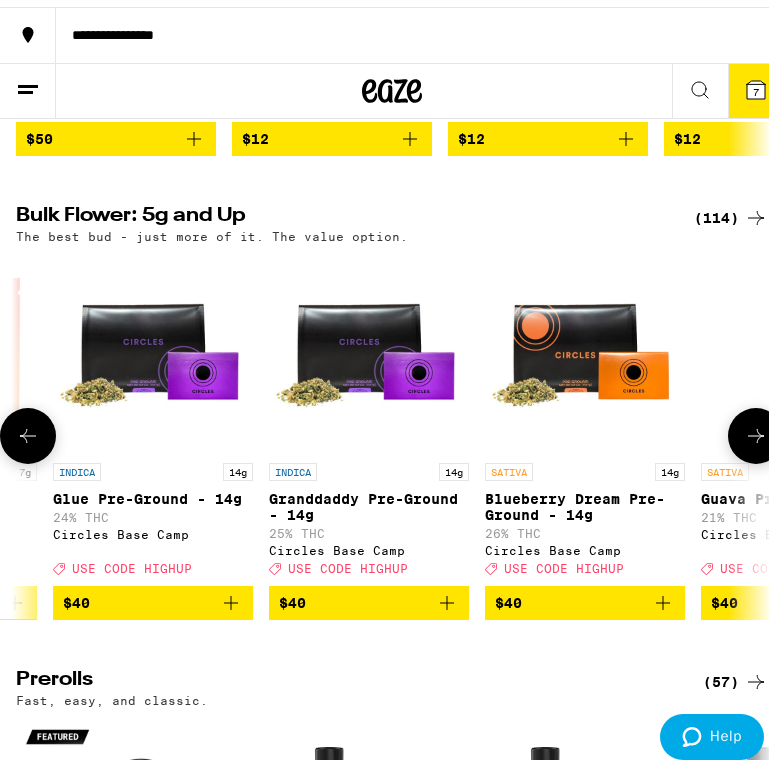 scroll, scrollTop: 0, scrollLeft: 5150, axis: horizontal 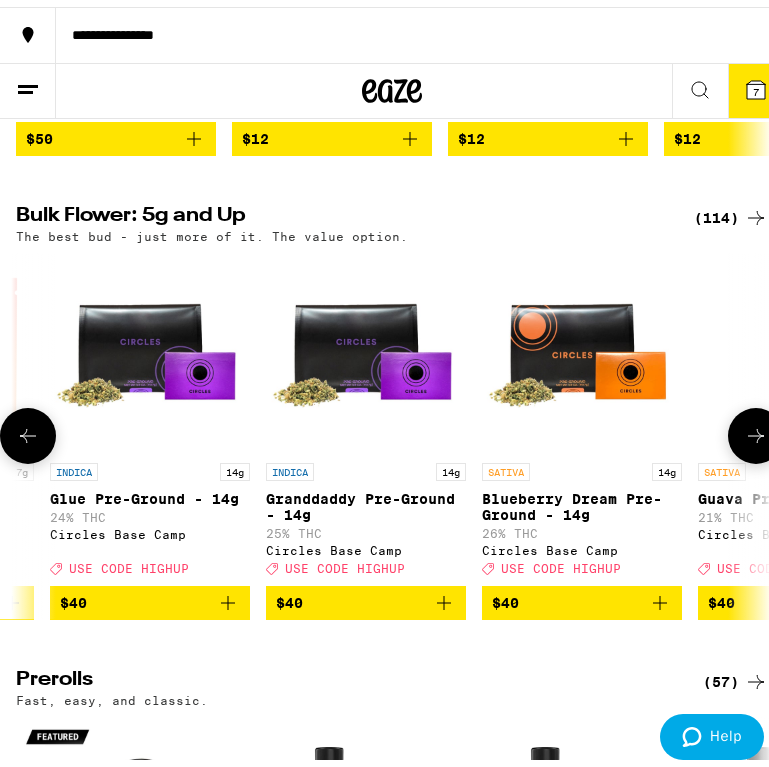 click 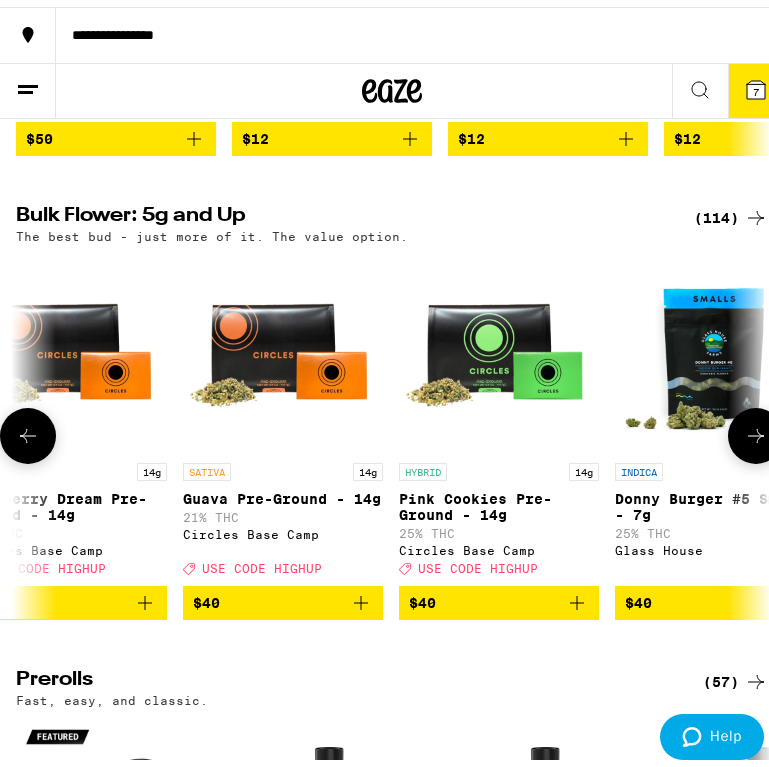 scroll, scrollTop: 0, scrollLeft: 5669, axis: horizontal 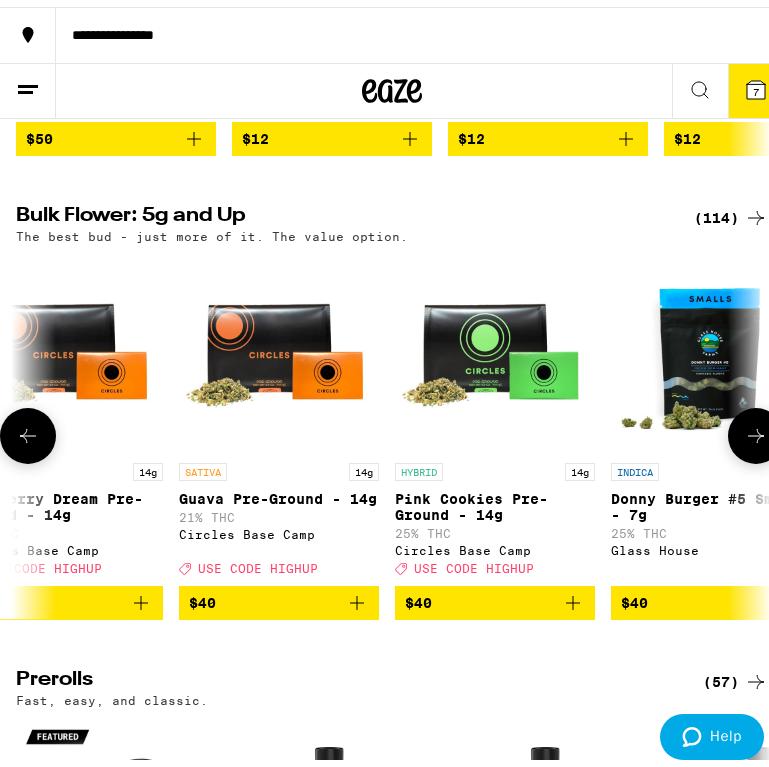 click at bounding box center [28, 429] 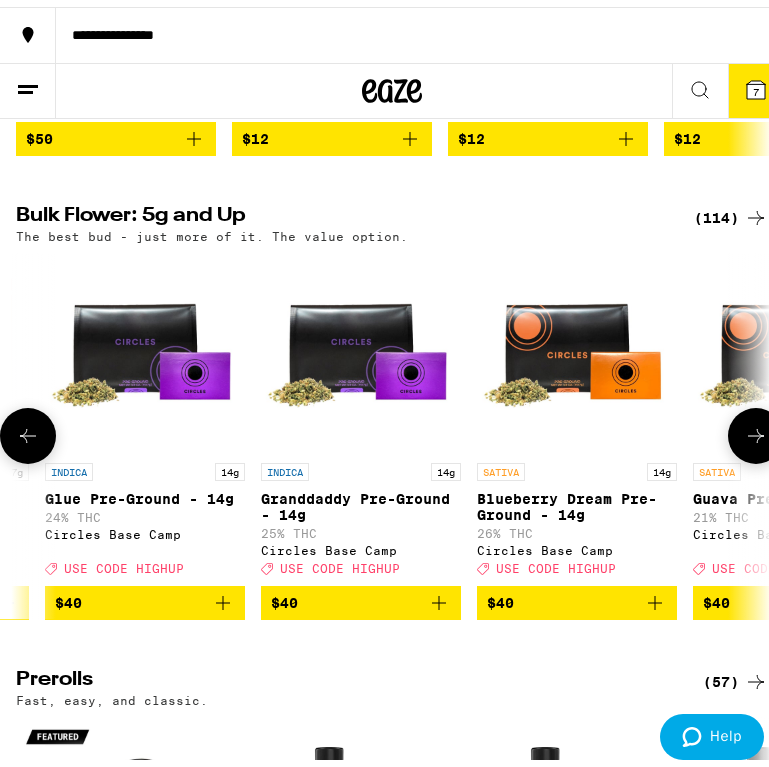 click at bounding box center (28, 429) 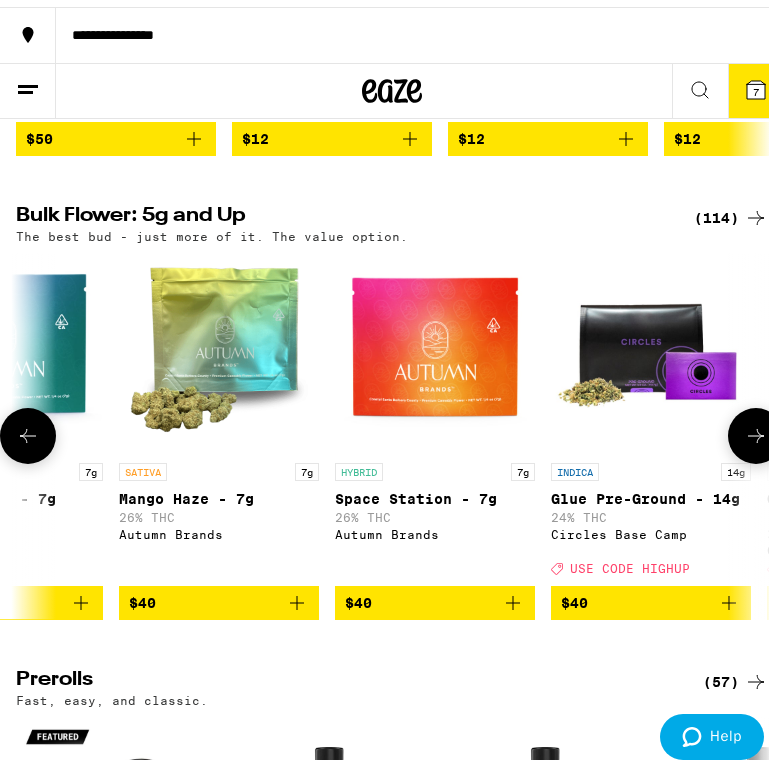 scroll, scrollTop: 0, scrollLeft: 4632, axis: horizontal 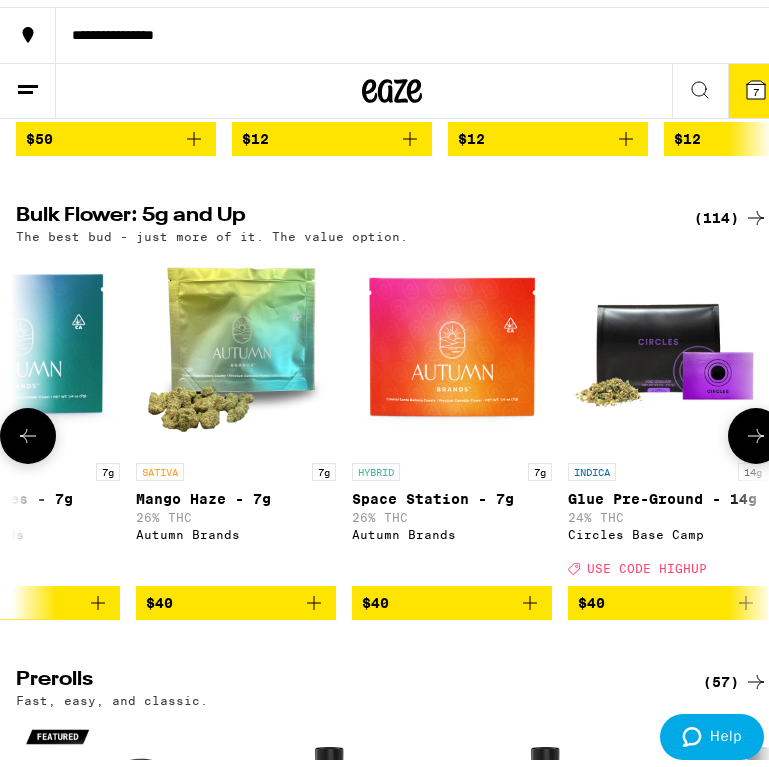 click at bounding box center (756, 429) 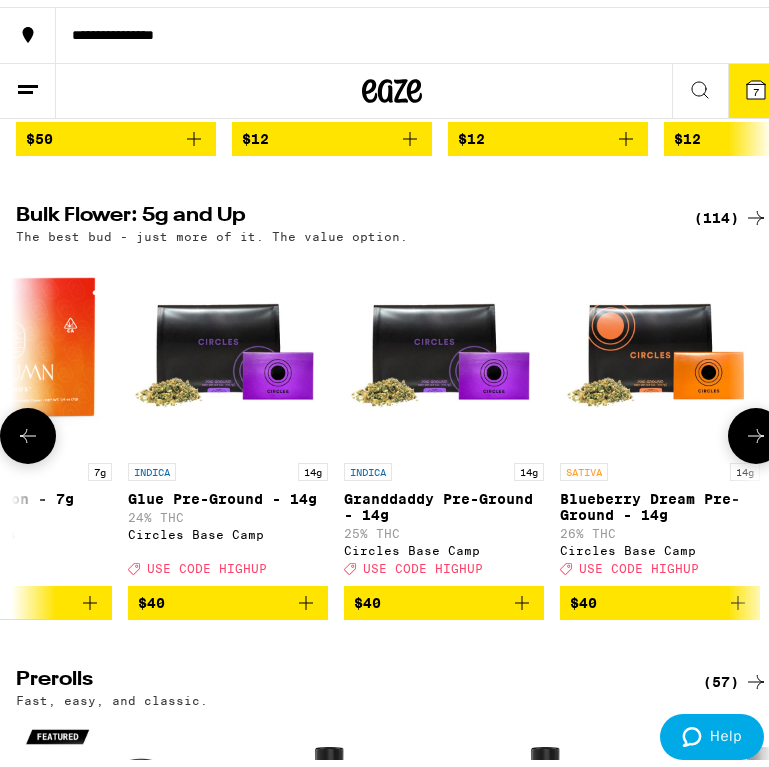 scroll, scrollTop: 0, scrollLeft: 5151, axis: horizontal 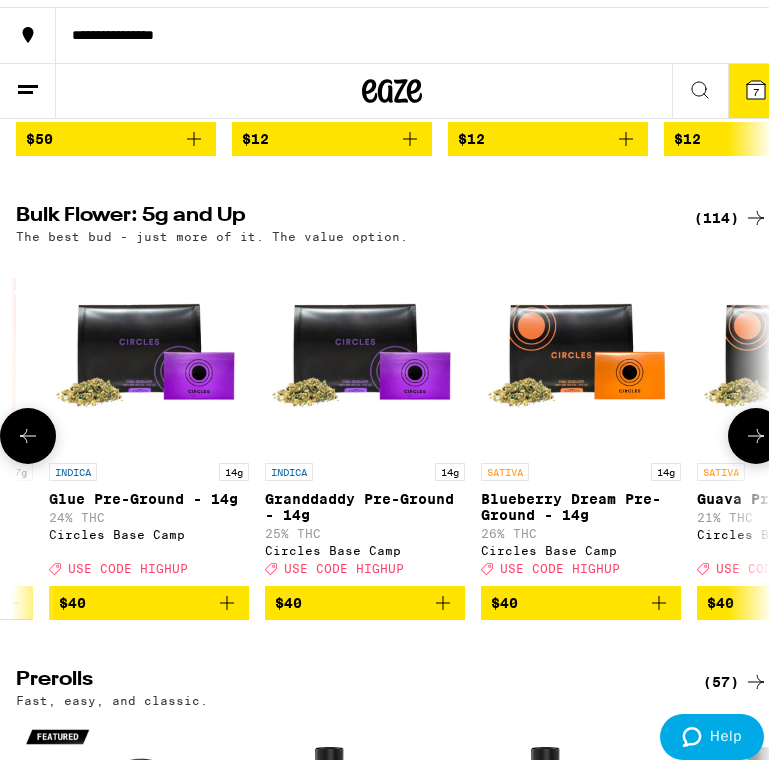 click at bounding box center (756, 429) 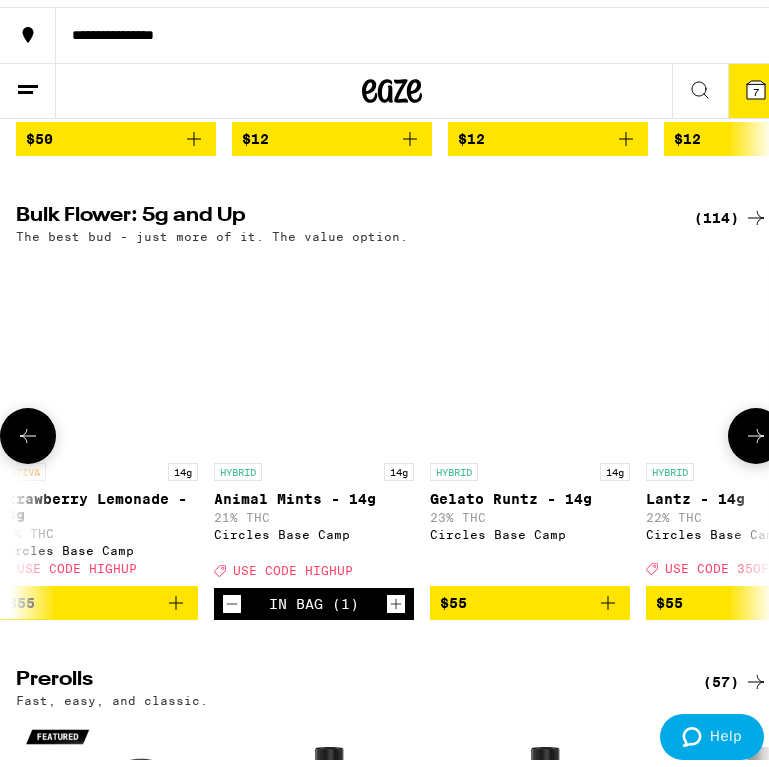 scroll, scrollTop: 0, scrollLeft: 11925, axis: horizontal 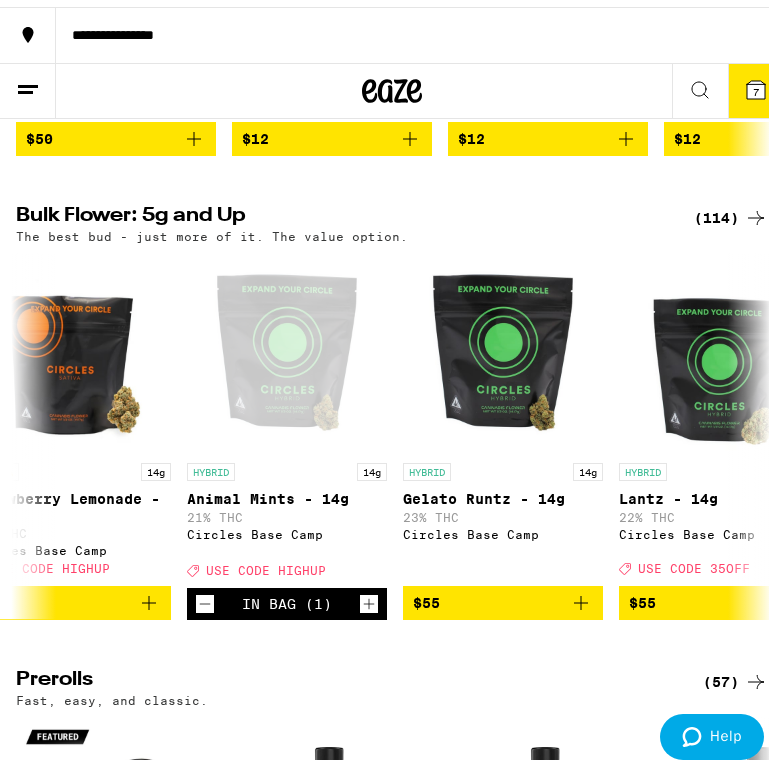click 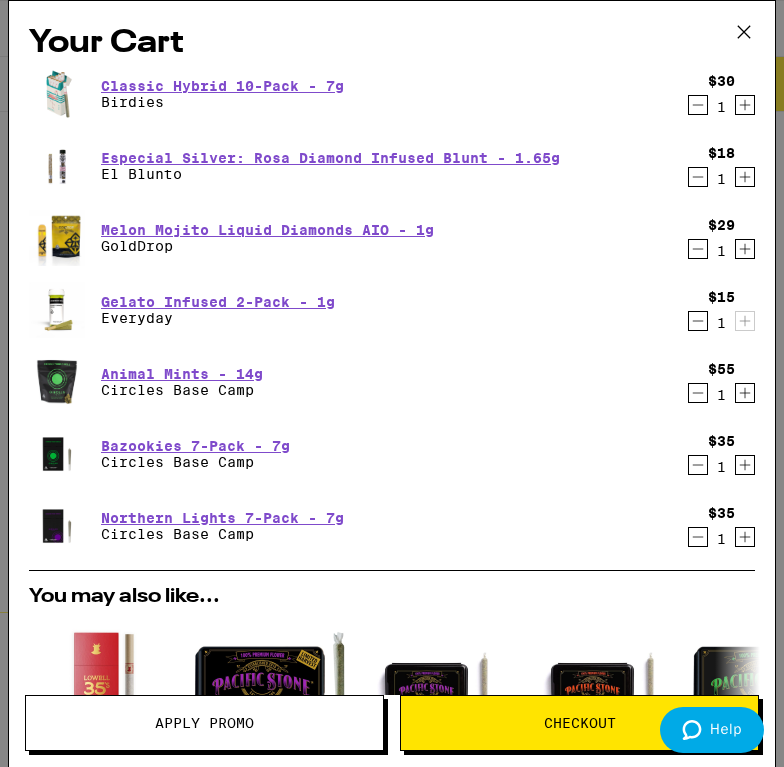 click 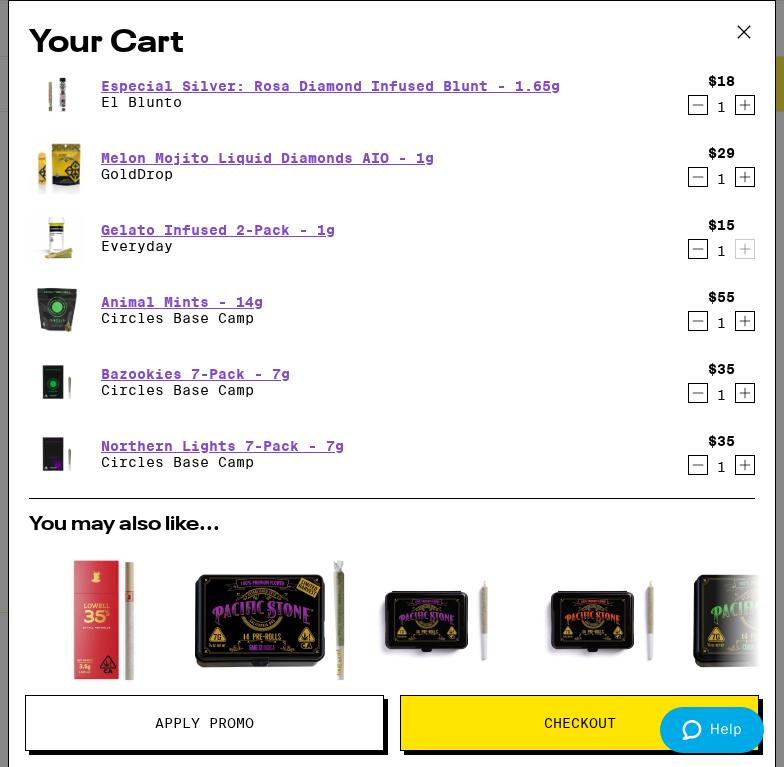 click 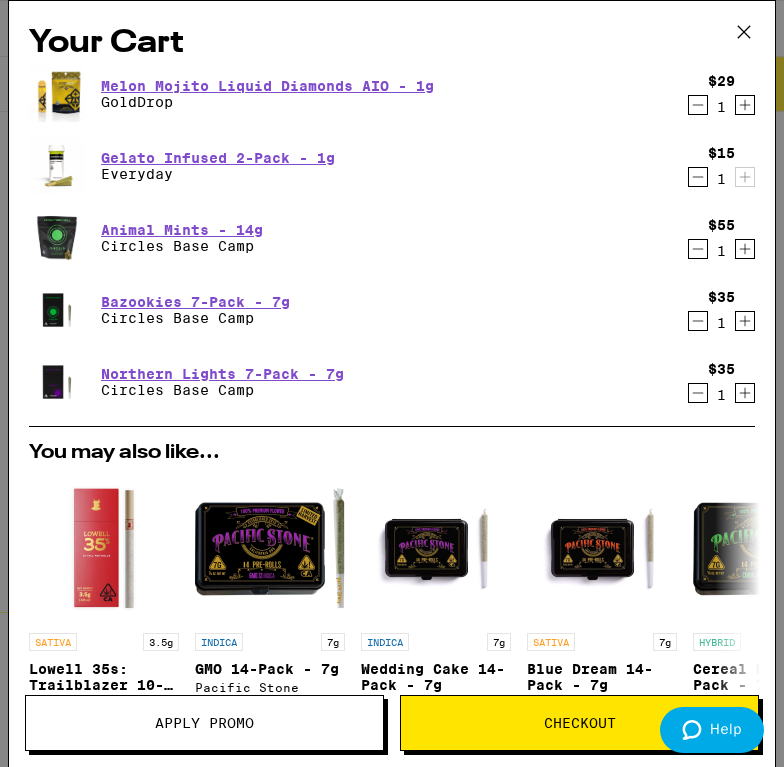 click 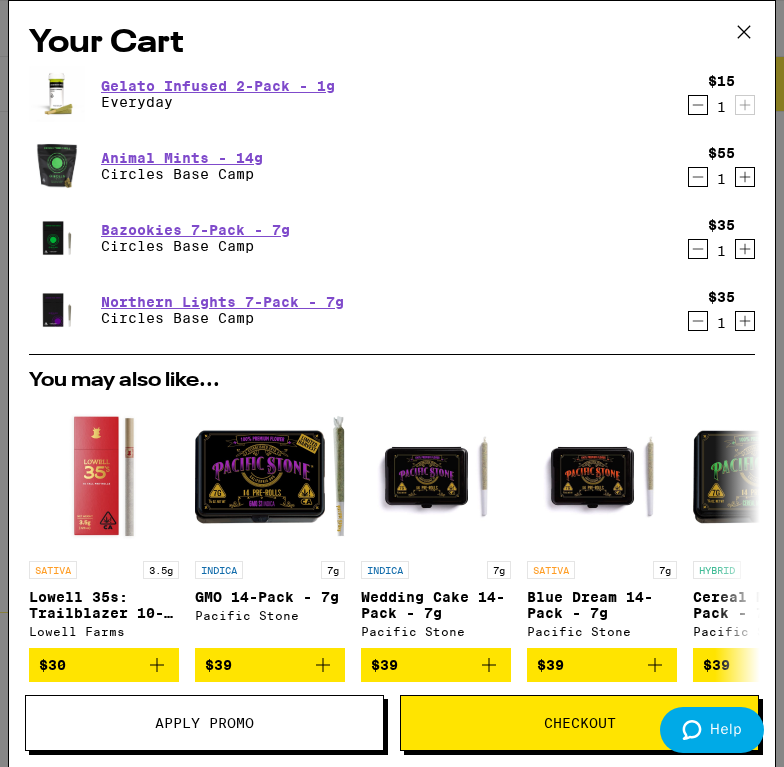 click 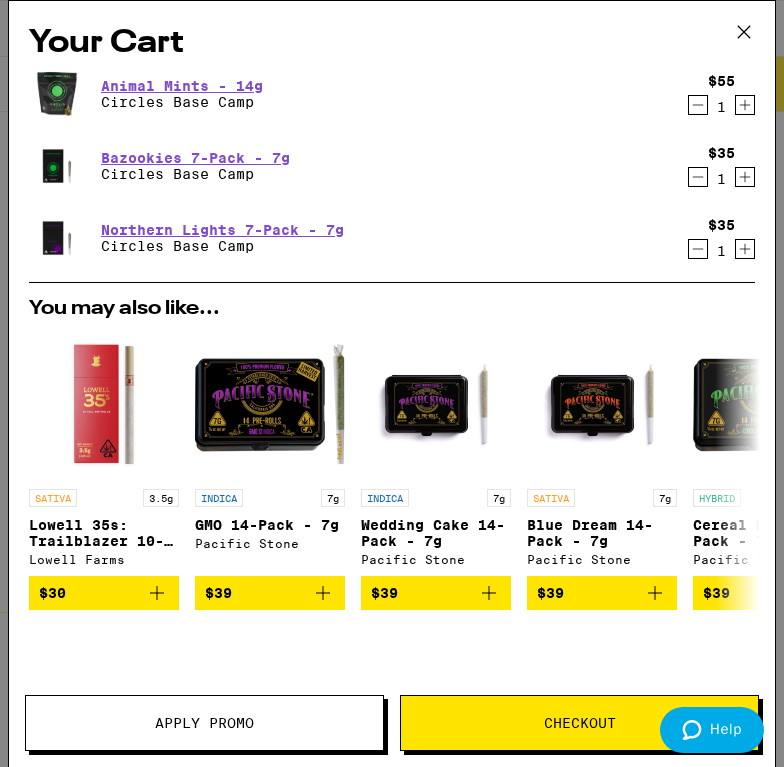 click 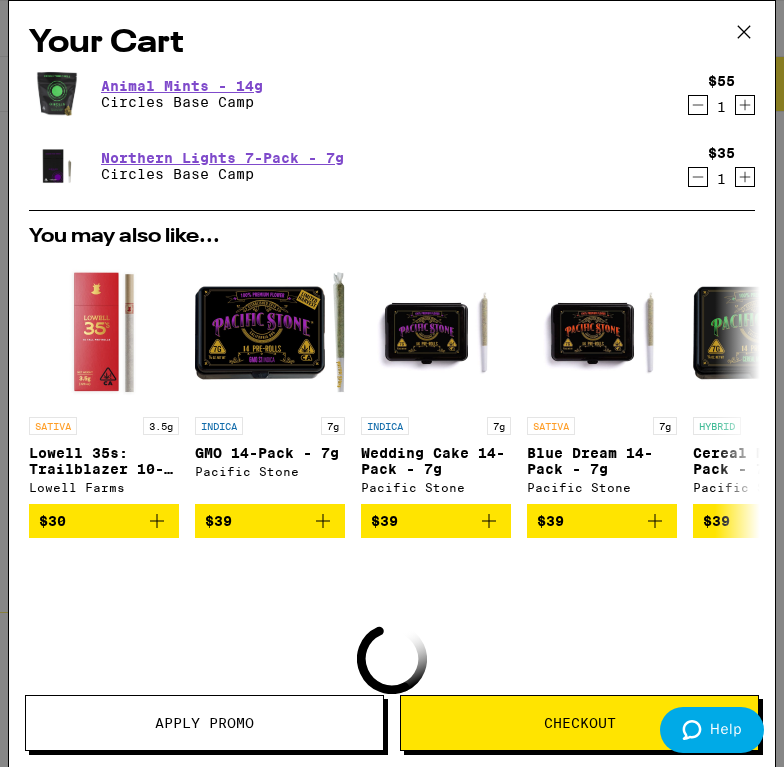 click 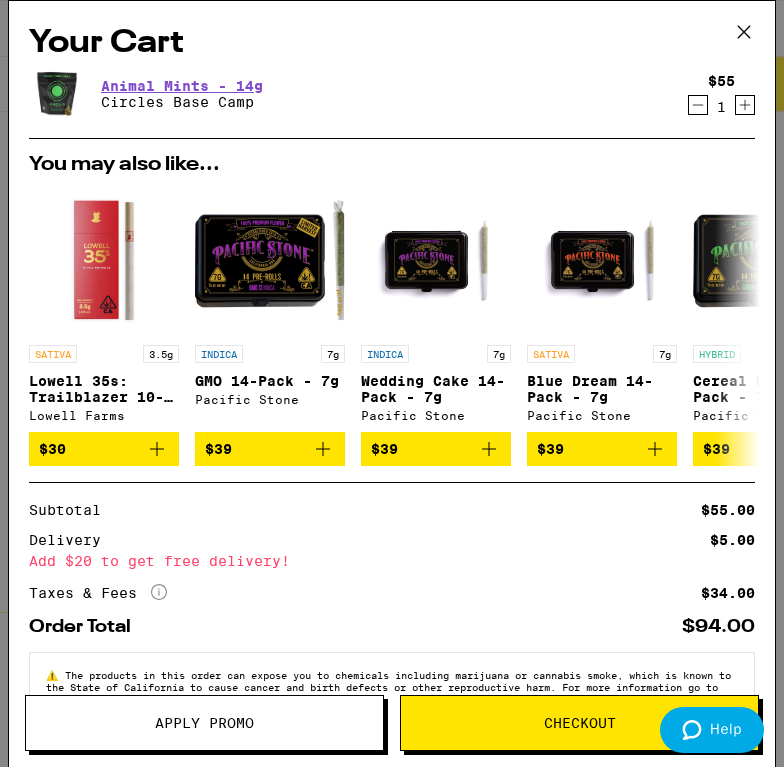 click 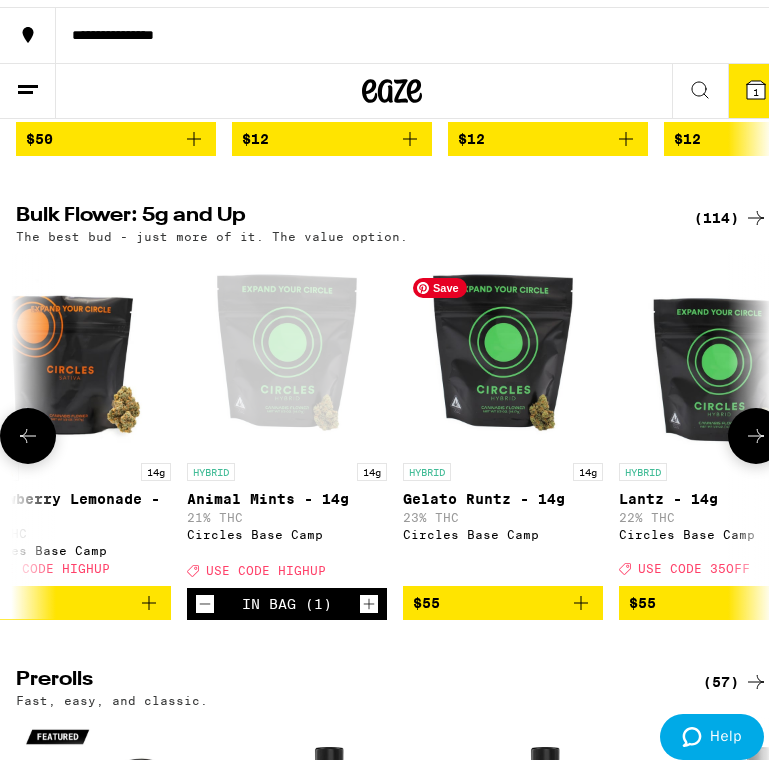 scroll, scrollTop: 567, scrollLeft: 0, axis: vertical 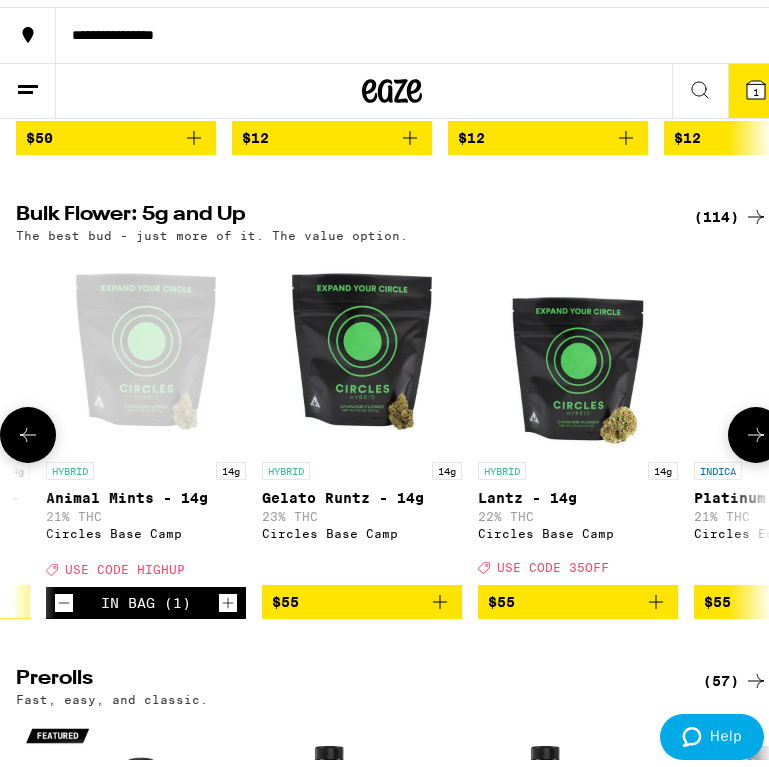 click 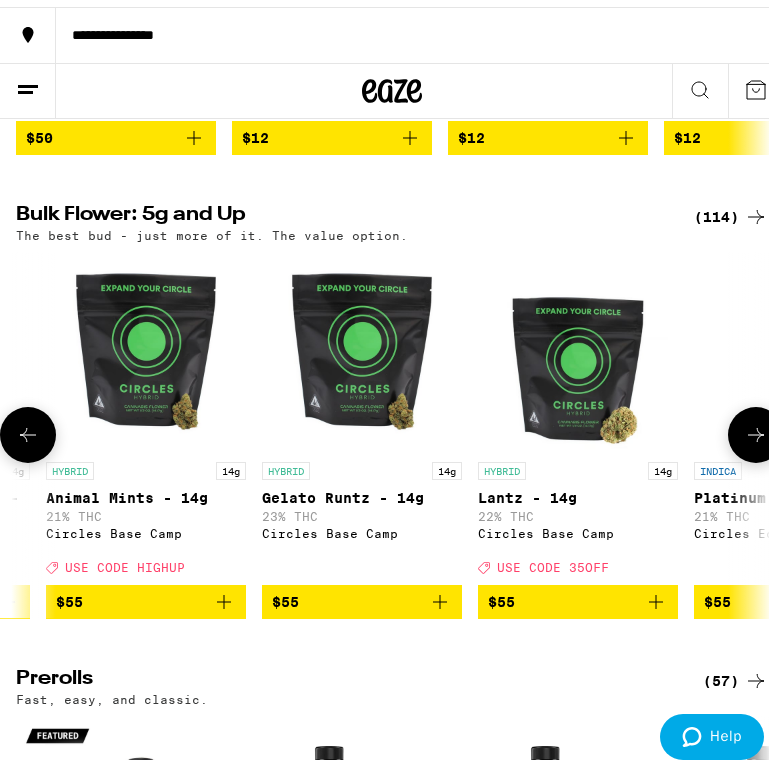 click 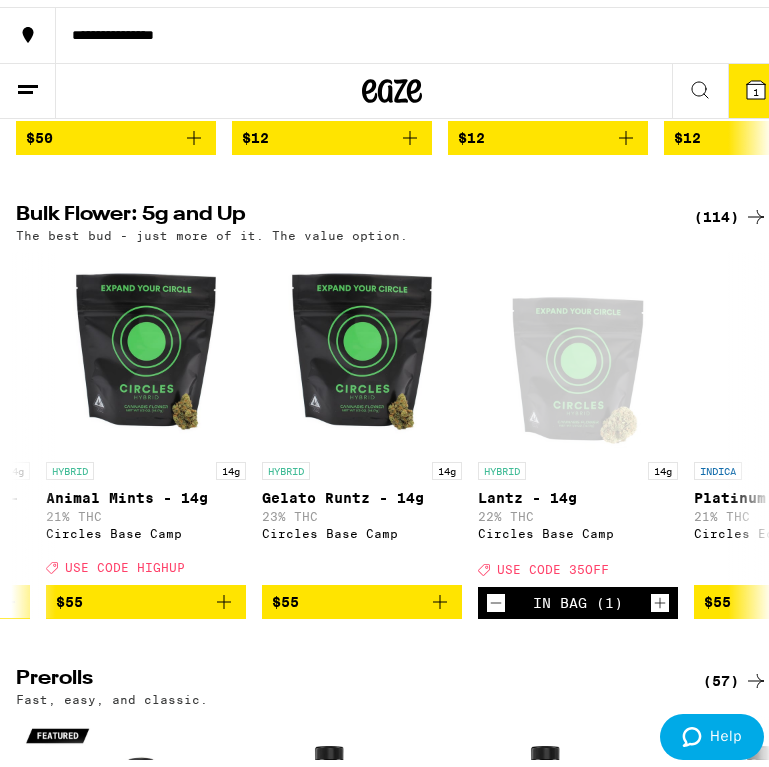 click on "1" at bounding box center (756, 84) 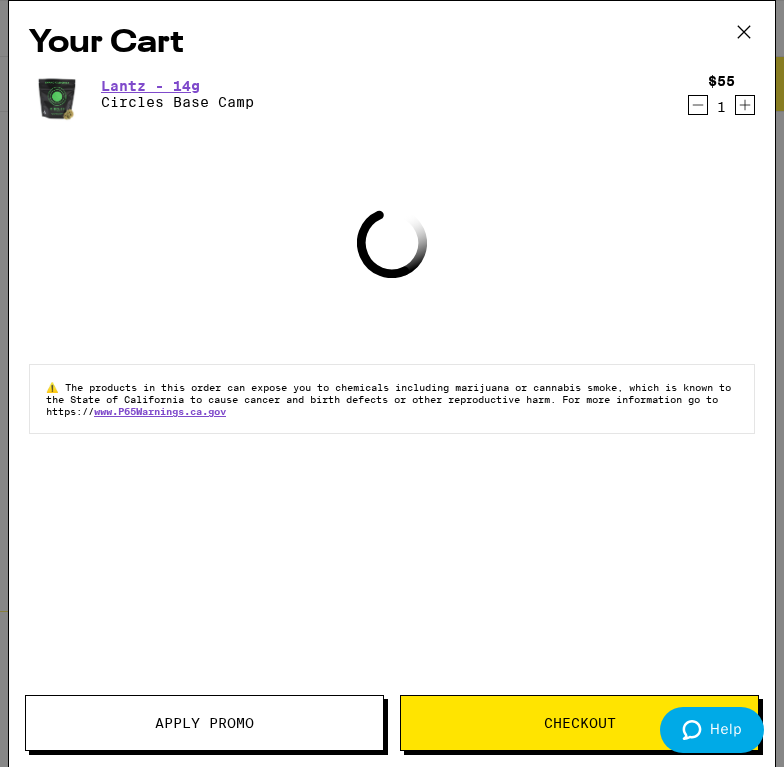 click on "Apply Promo" at bounding box center [204, 723] 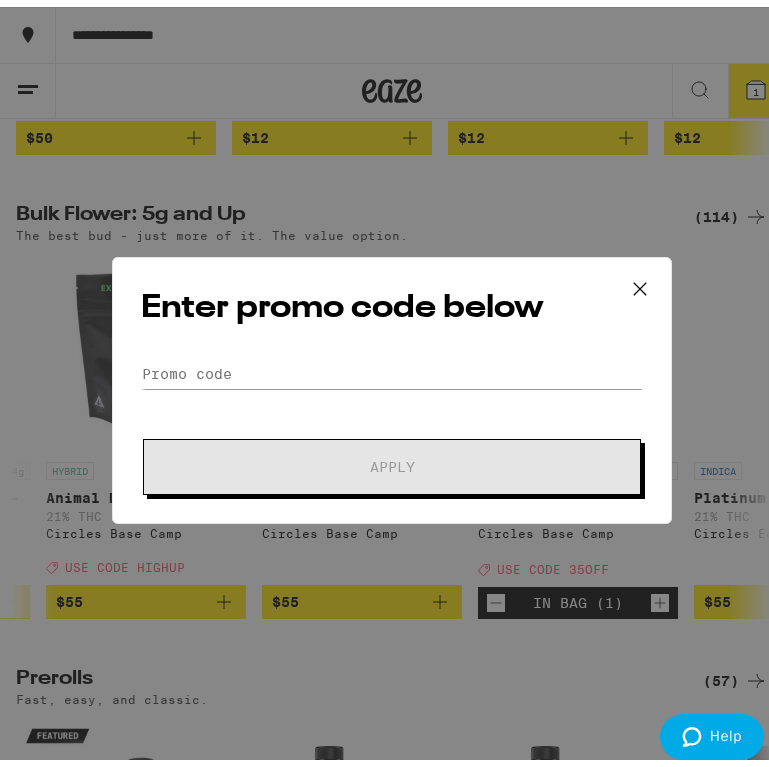 click on "Promo Code Apply" 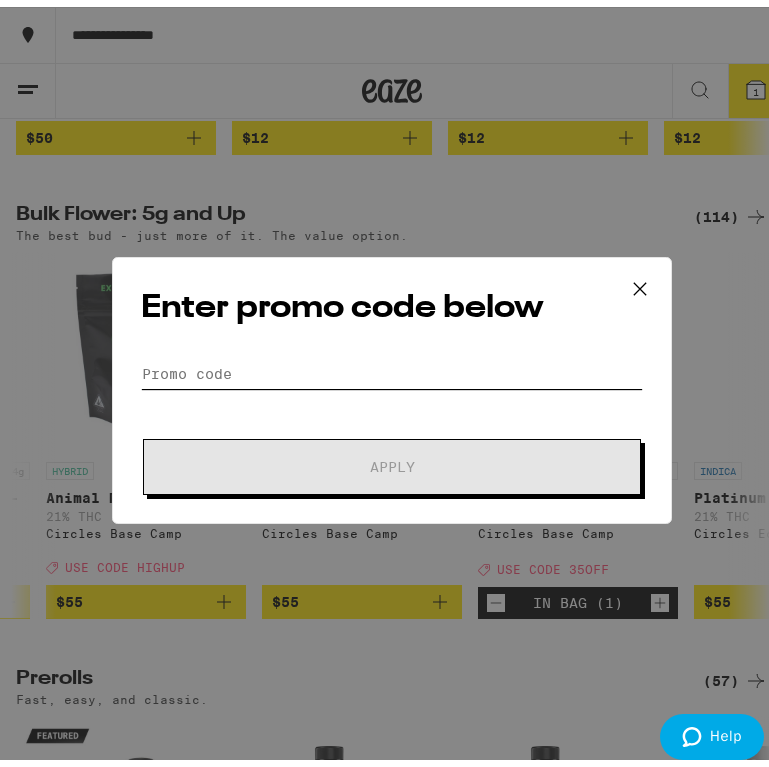click on "Promo Code" at bounding box center (392, 367) 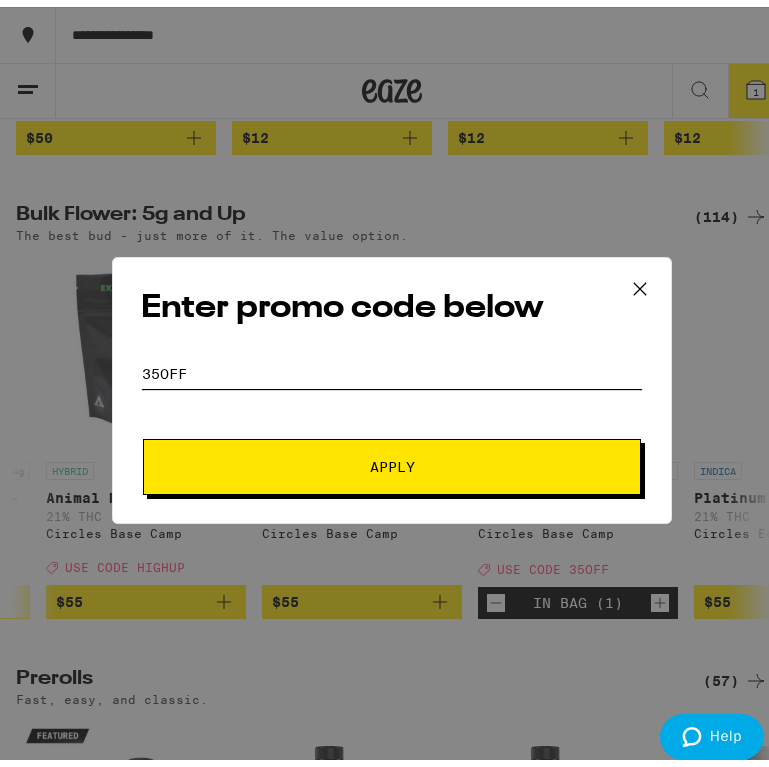 type on "35off" 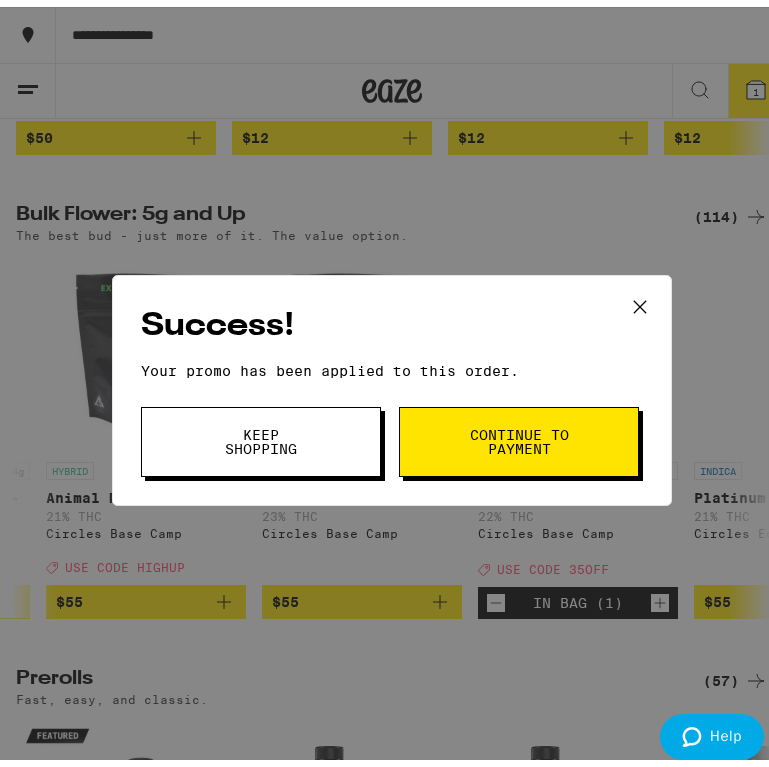 click on "Continue to payment" at bounding box center (519, 435) 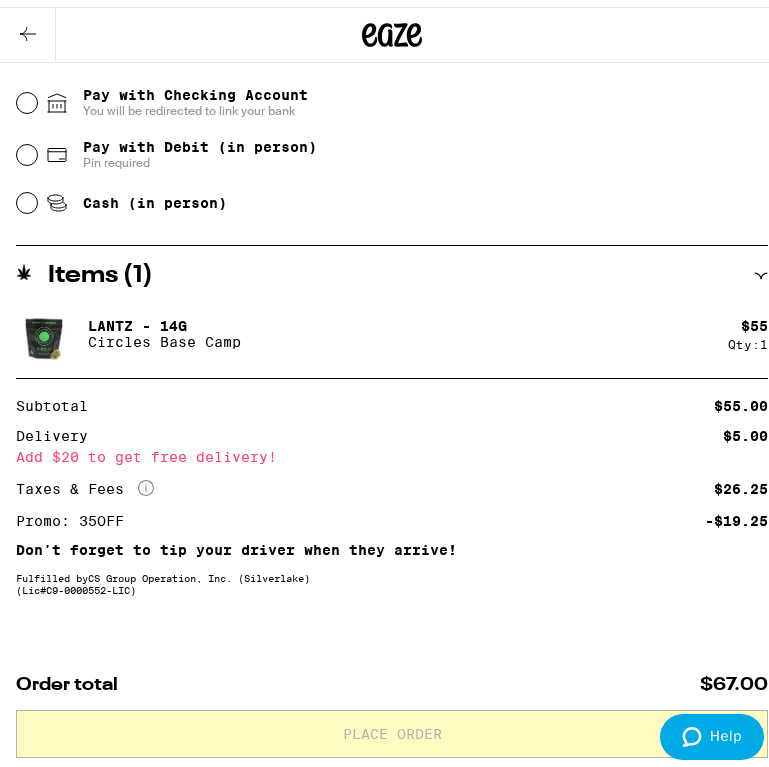 scroll, scrollTop: 922, scrollLeft: 0, axis: vertical 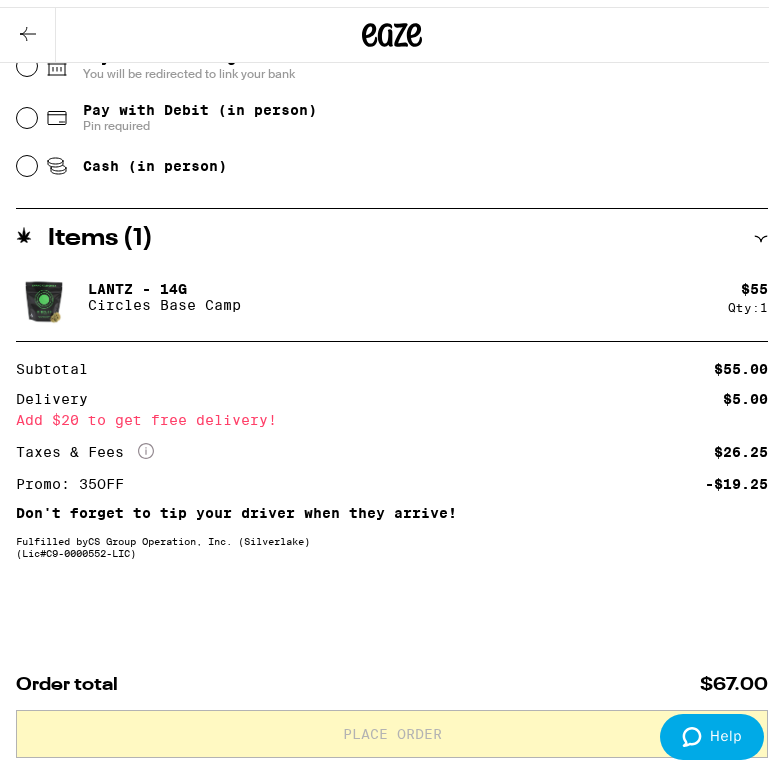 click 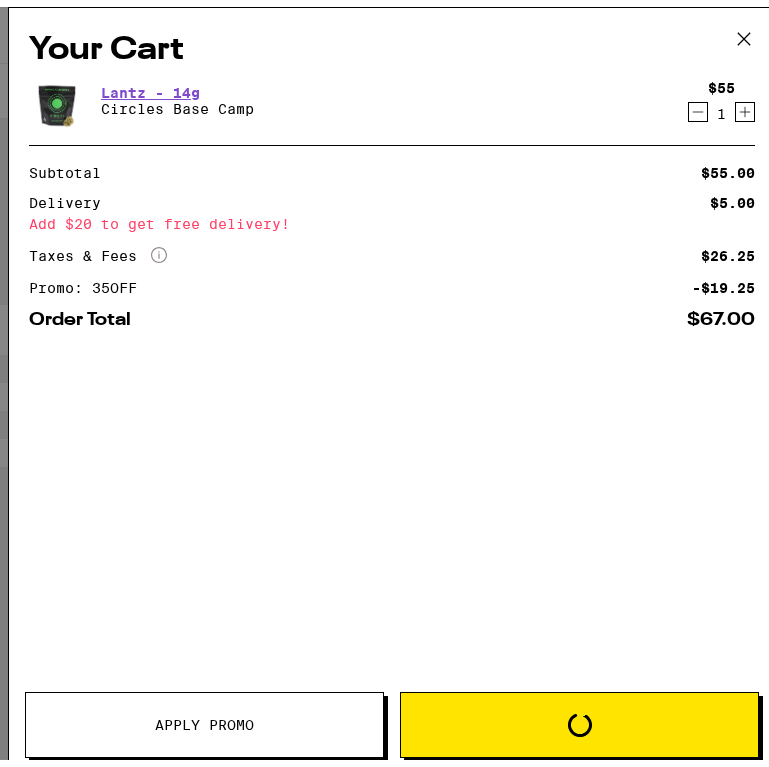 scroll, scrollTop: 0, scrollLeft: 0, axis: both 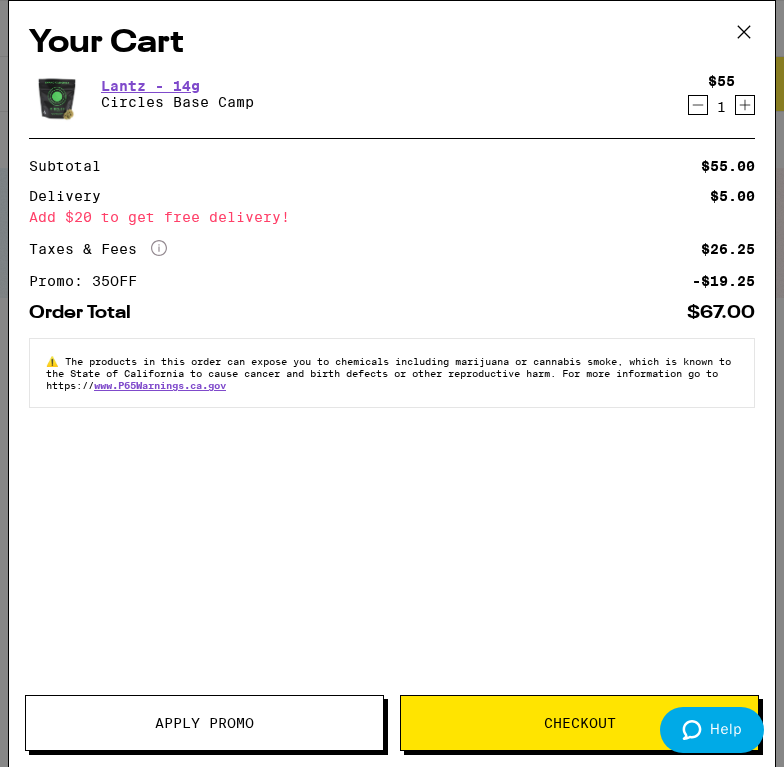 click 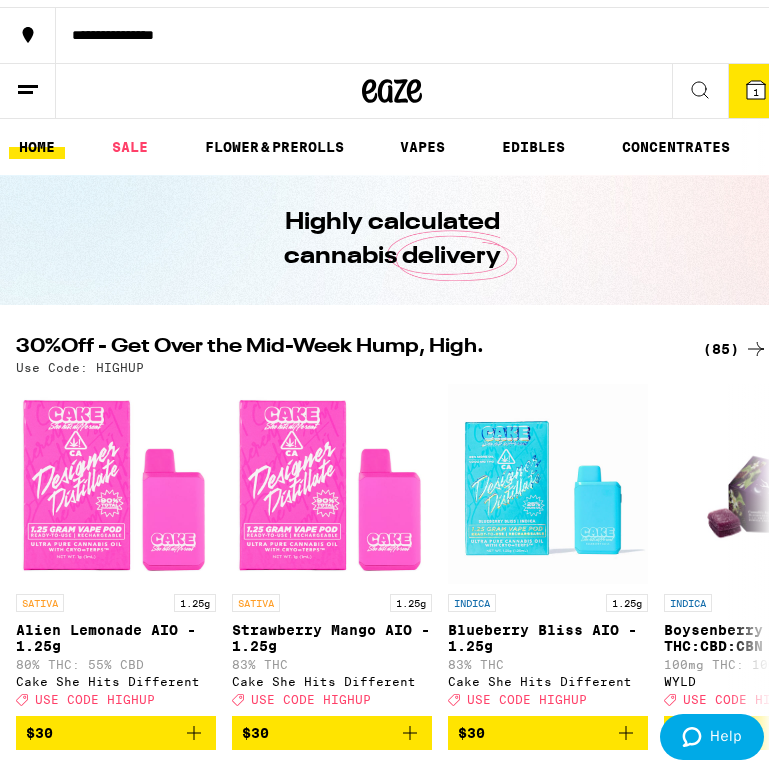 click on "Highly calculated cannabis delivery" at bounding box center [392, 233] 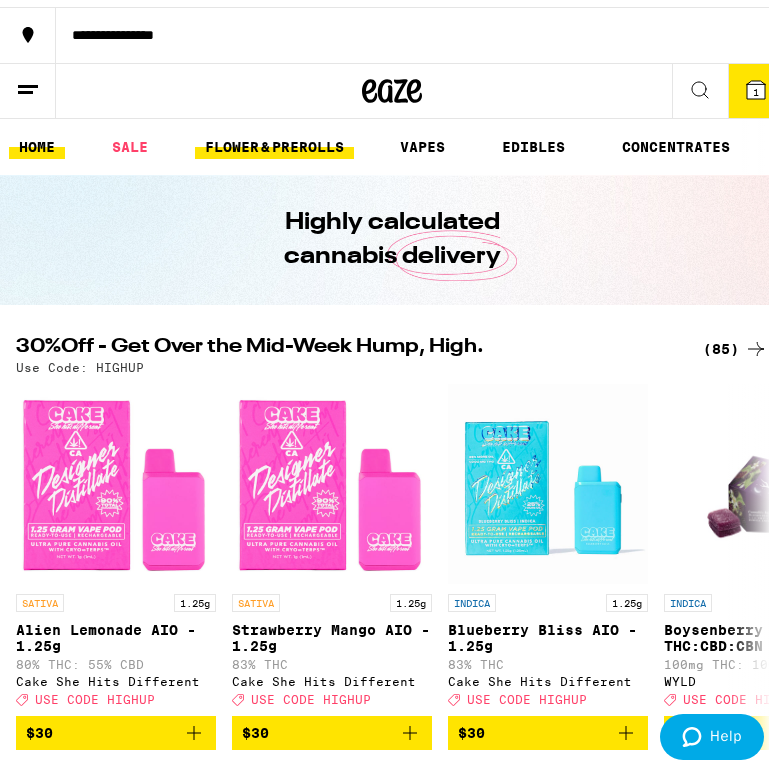 click on "FLOWER & PREROLLS" at bounding box center [274, 140] 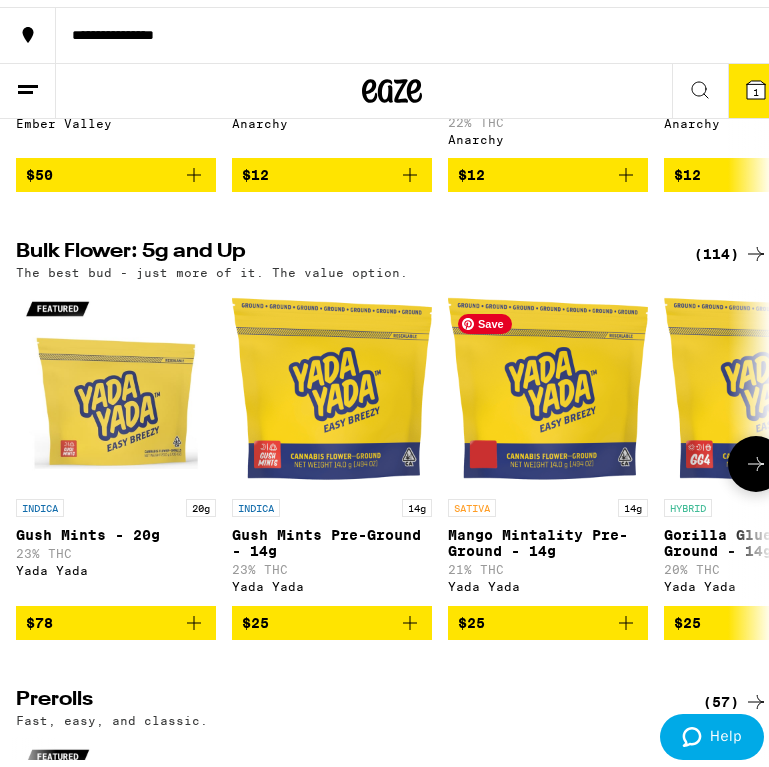 scroll, scrollTop: 532, scrollLeft: 0, axis: vertical 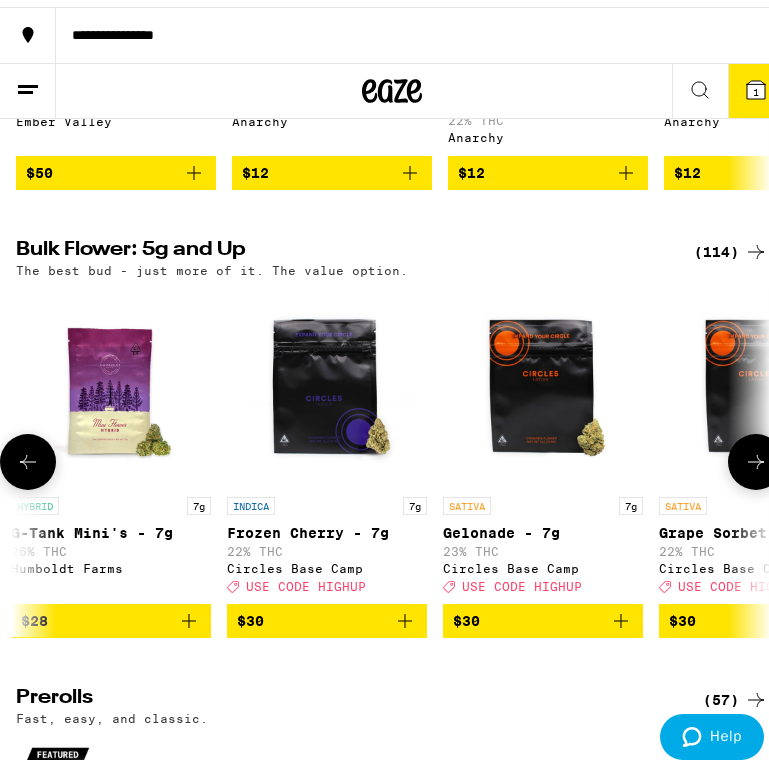 click 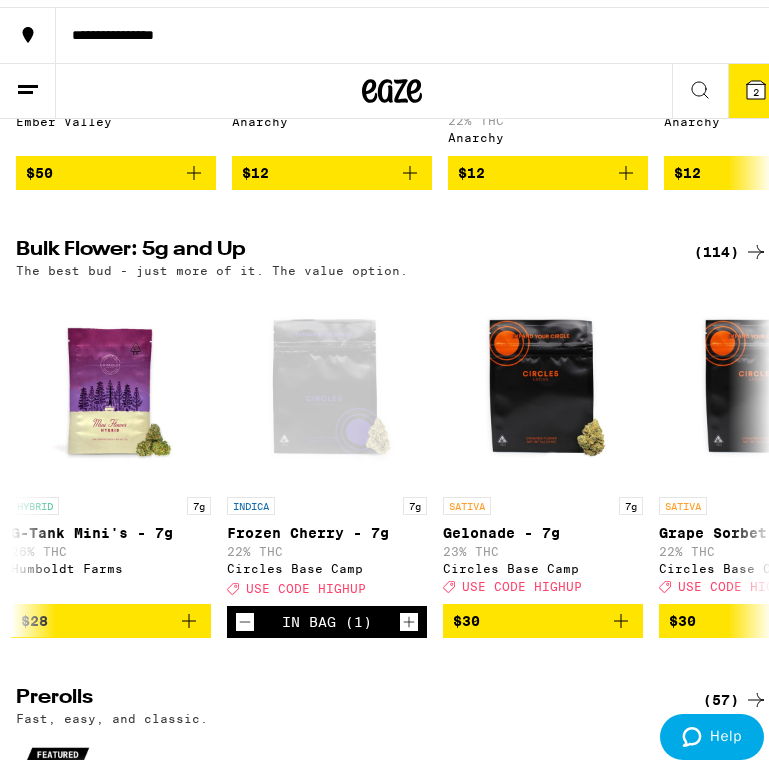 click 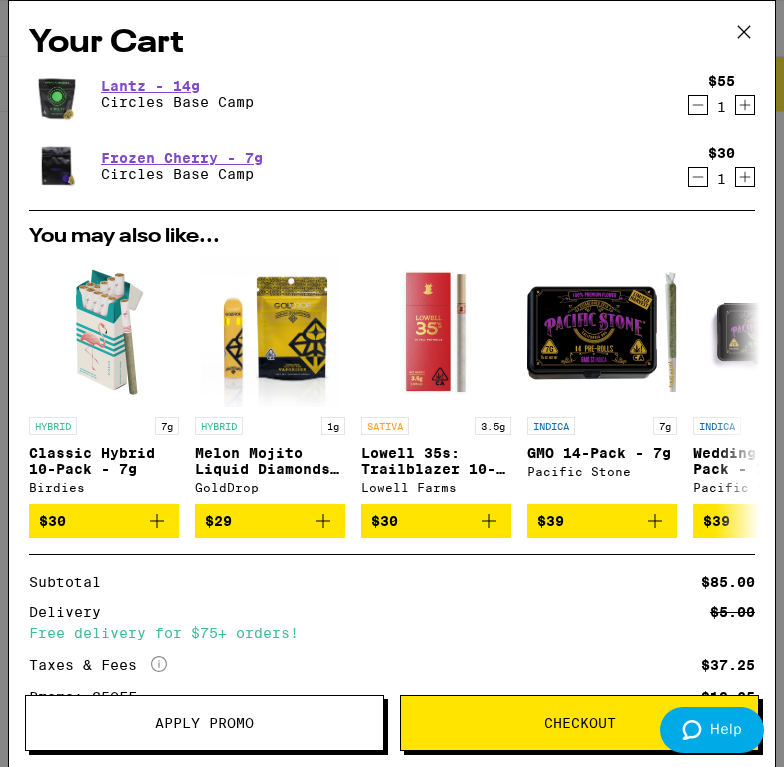 click on "Apply Promo" at bounding box center [204, 723] 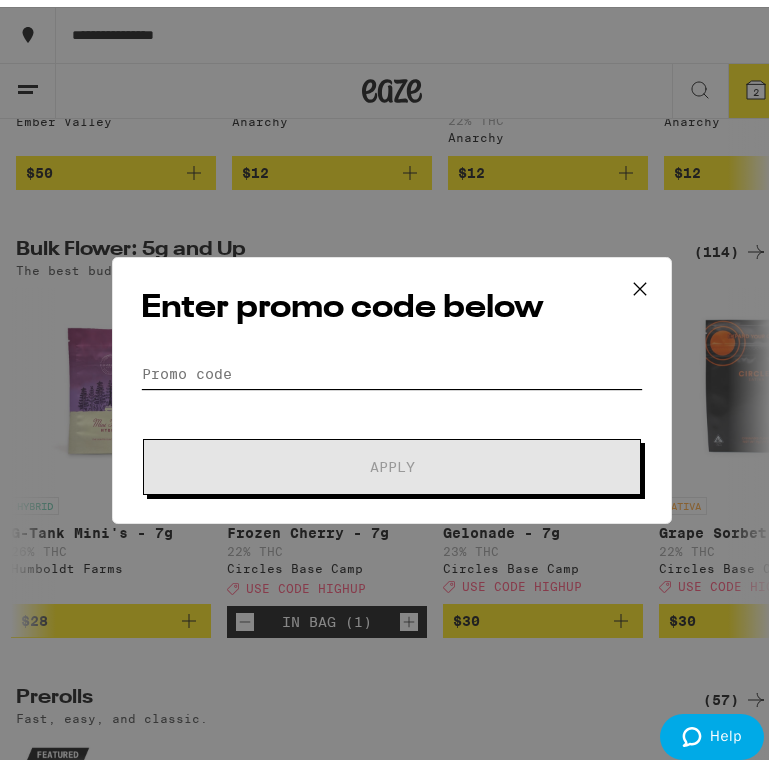 click on "Promo Code" at bounding box center (392, 367) 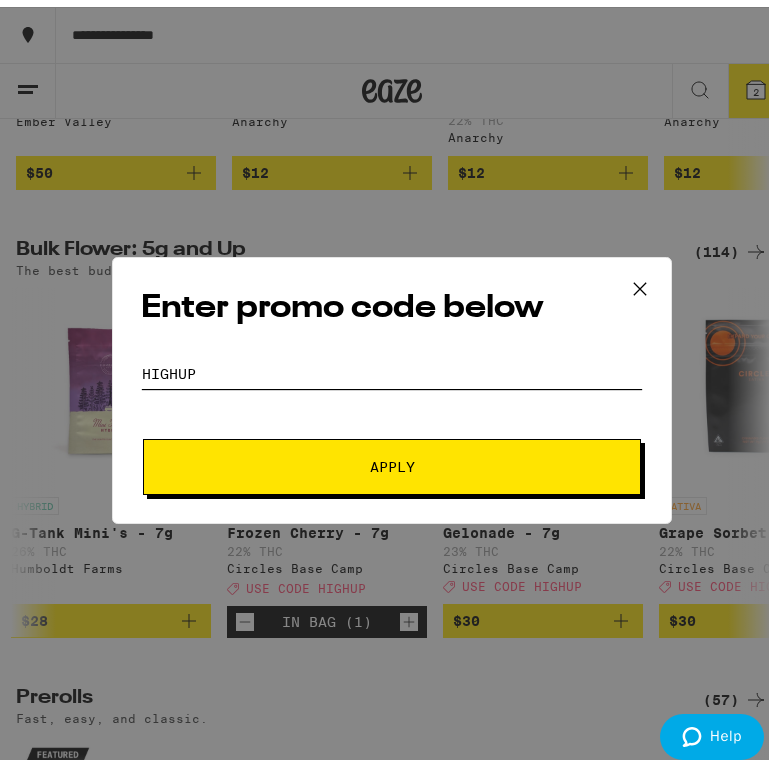 type on "highup" 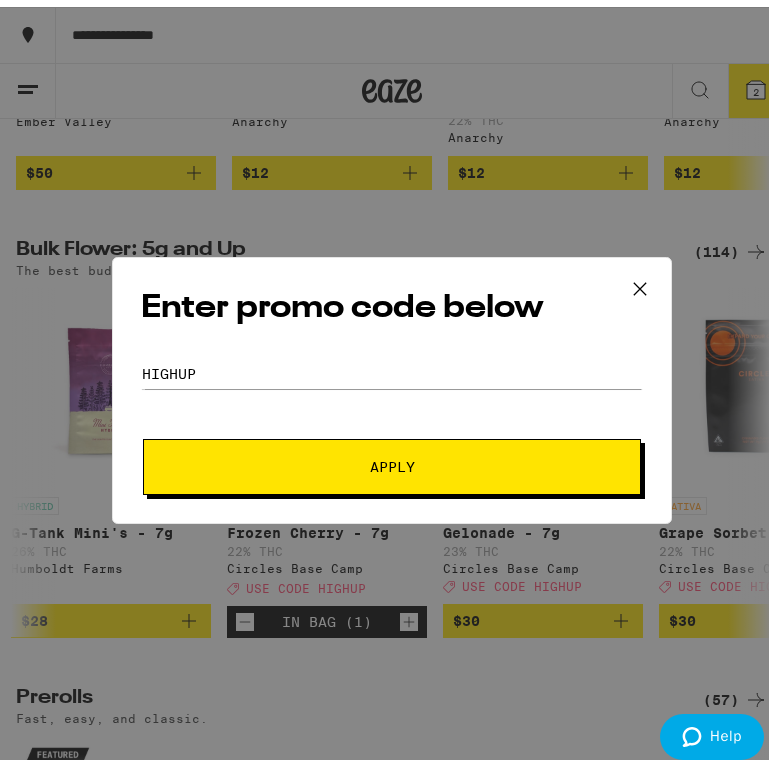 click on "Apply" at bounding box center [392, 460] 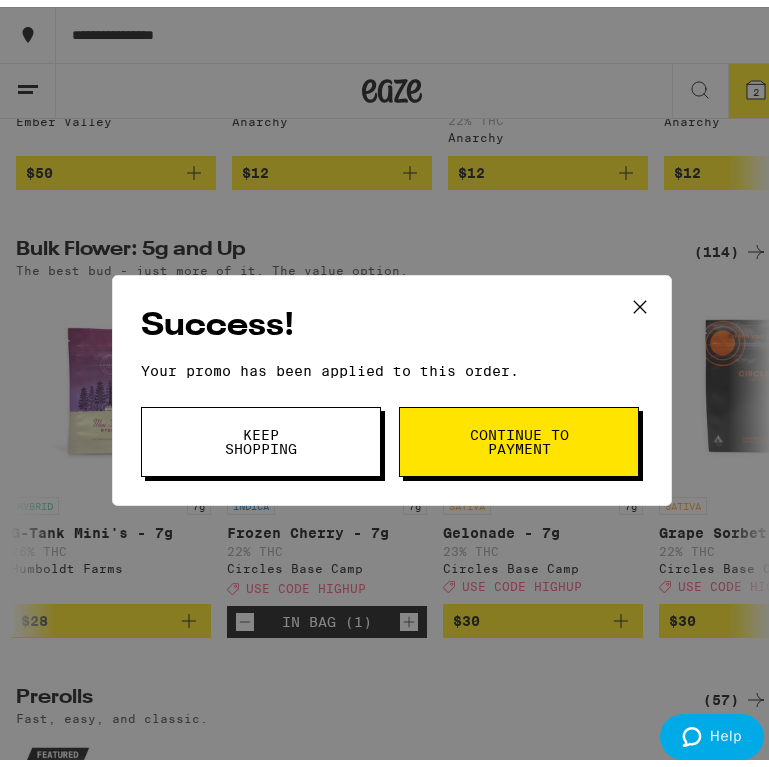 click on "Continue to payment" at bounding box center (519, 435) 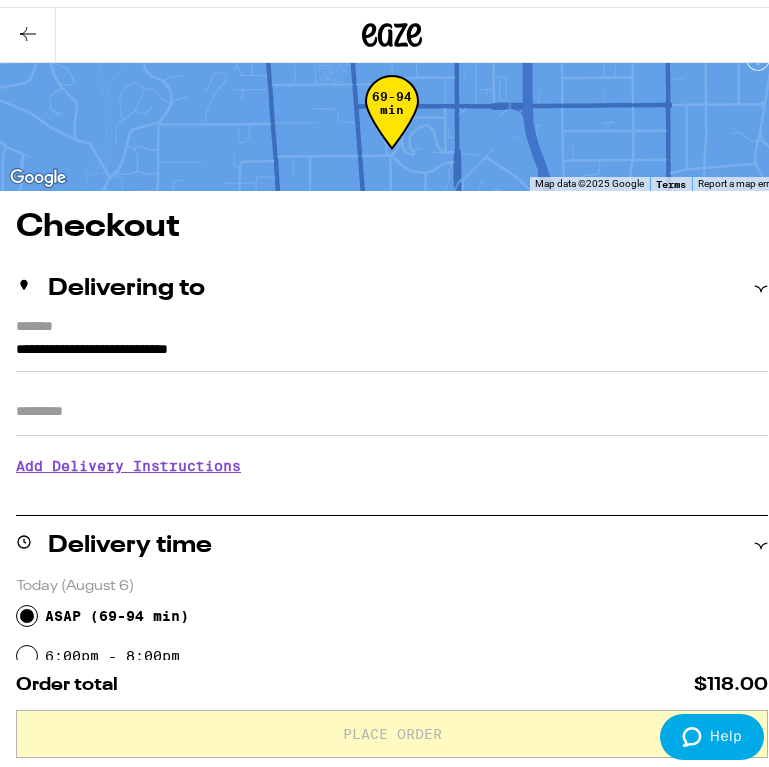 scroll, scrollTop: 0, scrollLeft: 0, axis: both 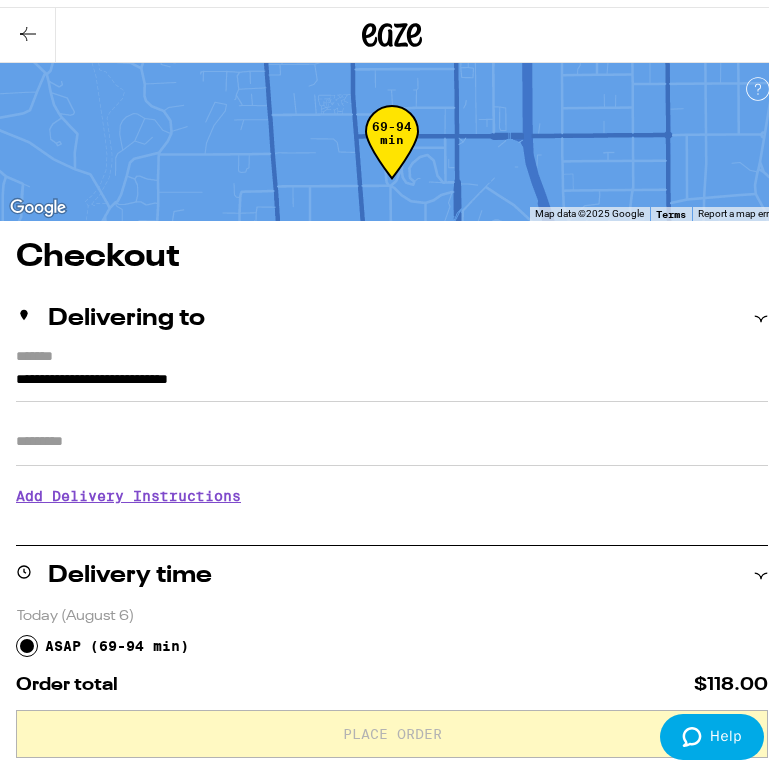 click 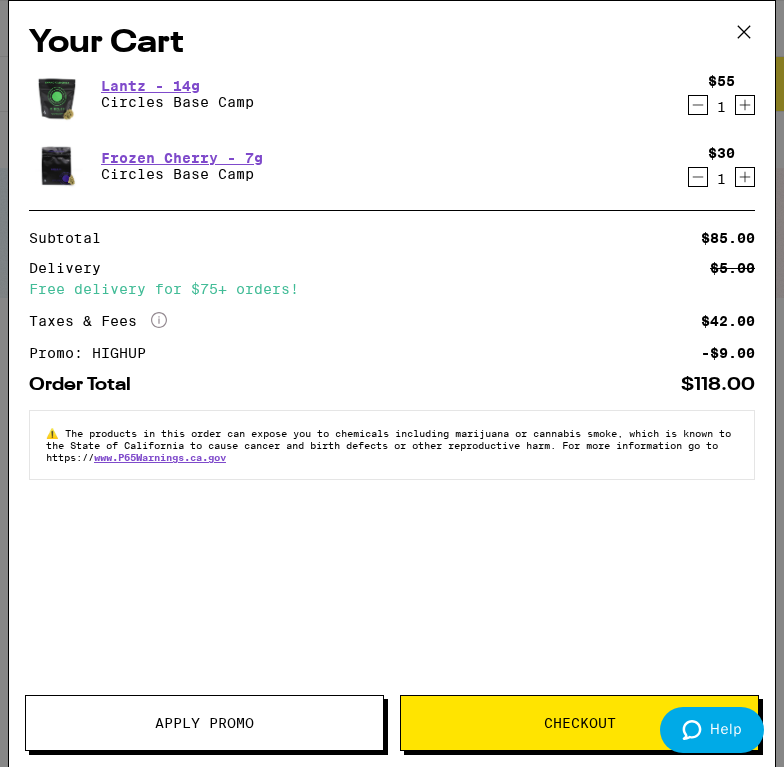 click on "Apply Promo" at bounding box center (204, 723) 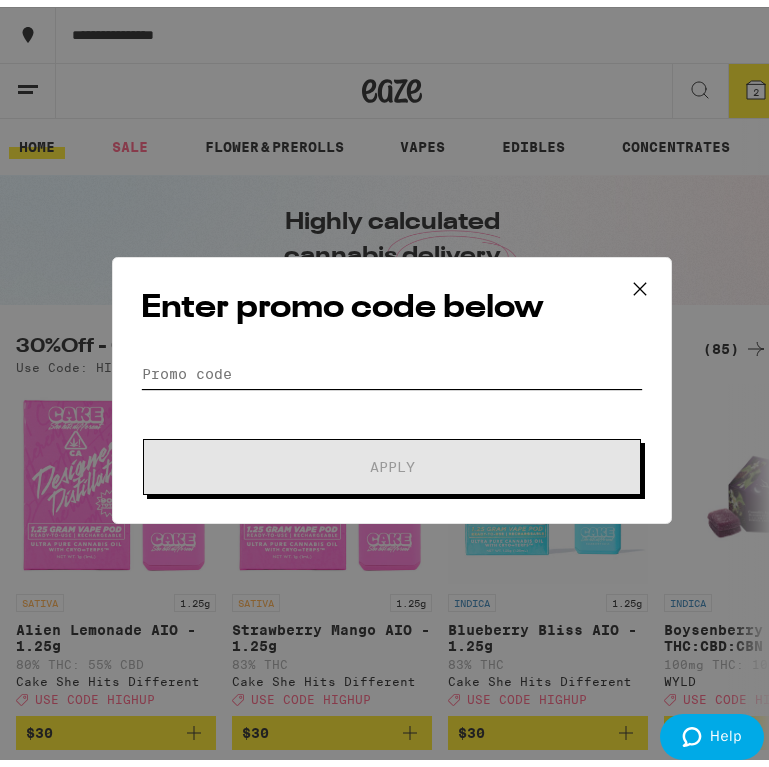scroll, scrollTop: 0, scrollLeft: 0, axis: both 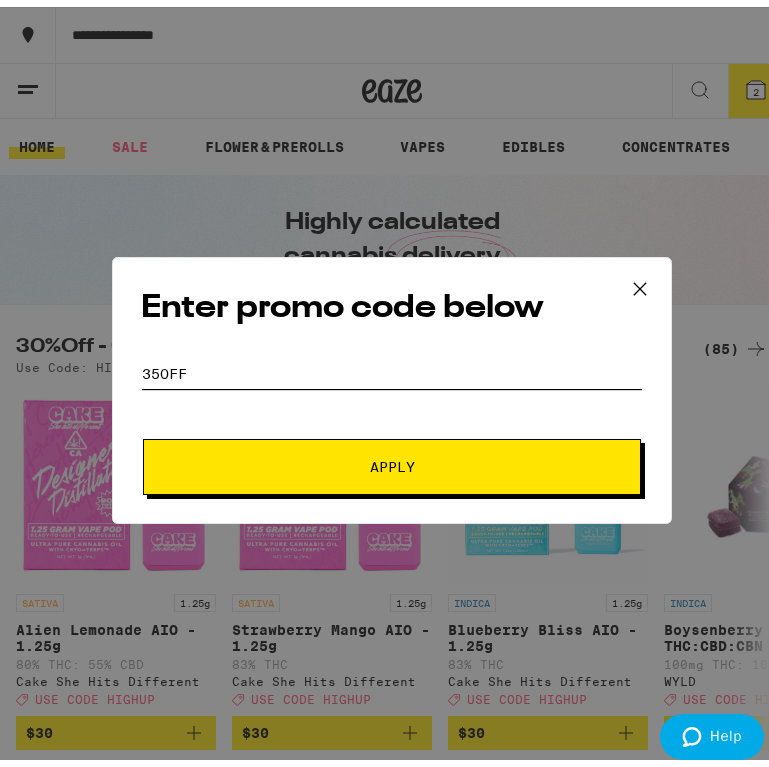 type on "35off" 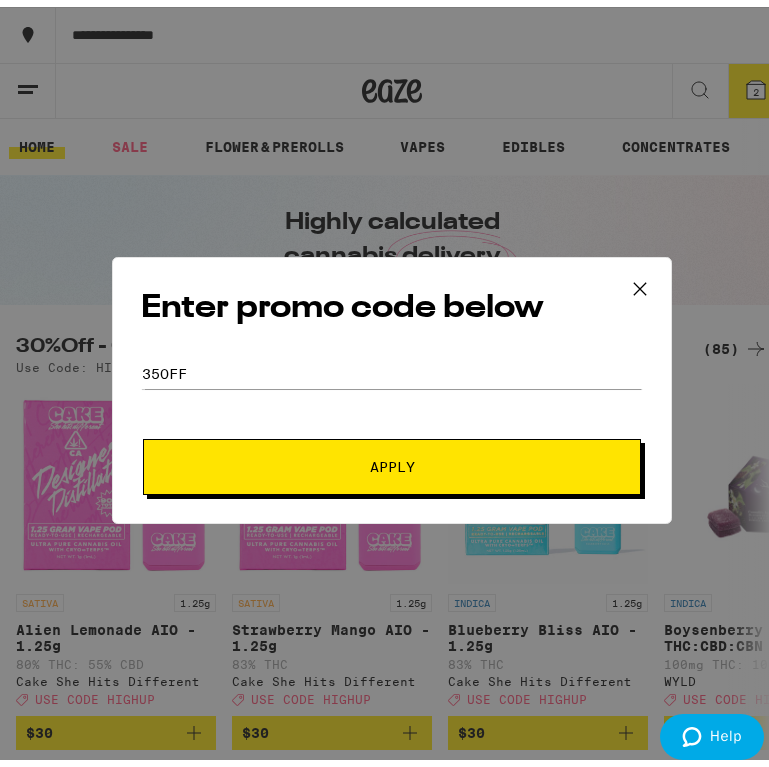 click on "Apply" at bounding box center [392, 460] 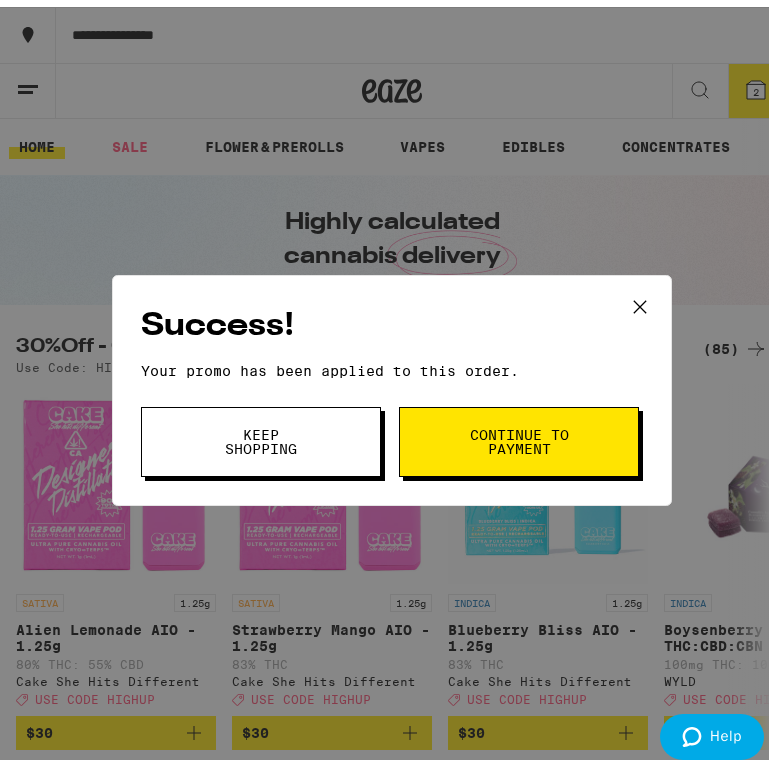 click on "Continue to payment" at bounding box center [519, 435] 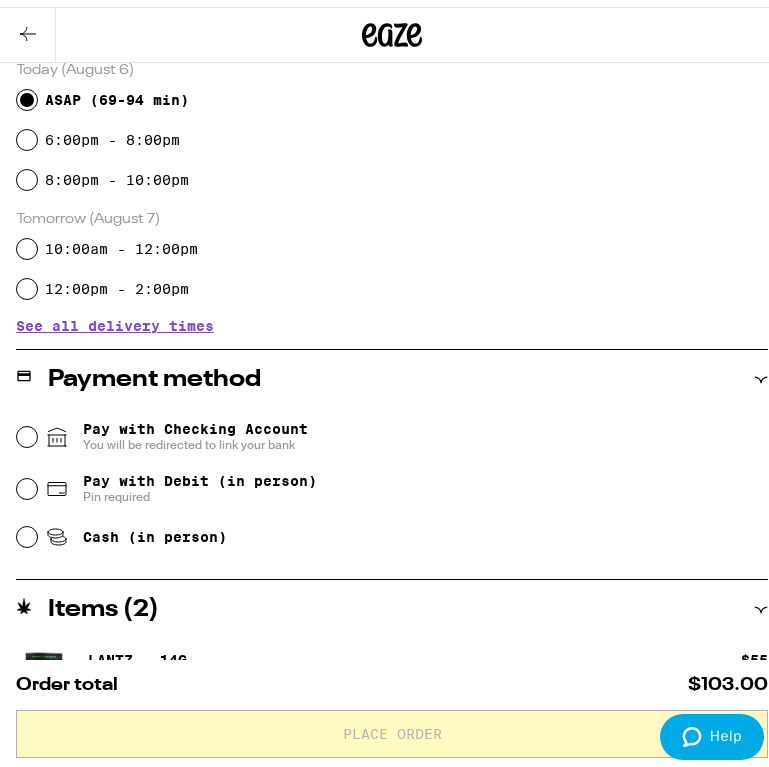 scroll, scrollTop: 583, scrollLeft: 0, axis: vertical 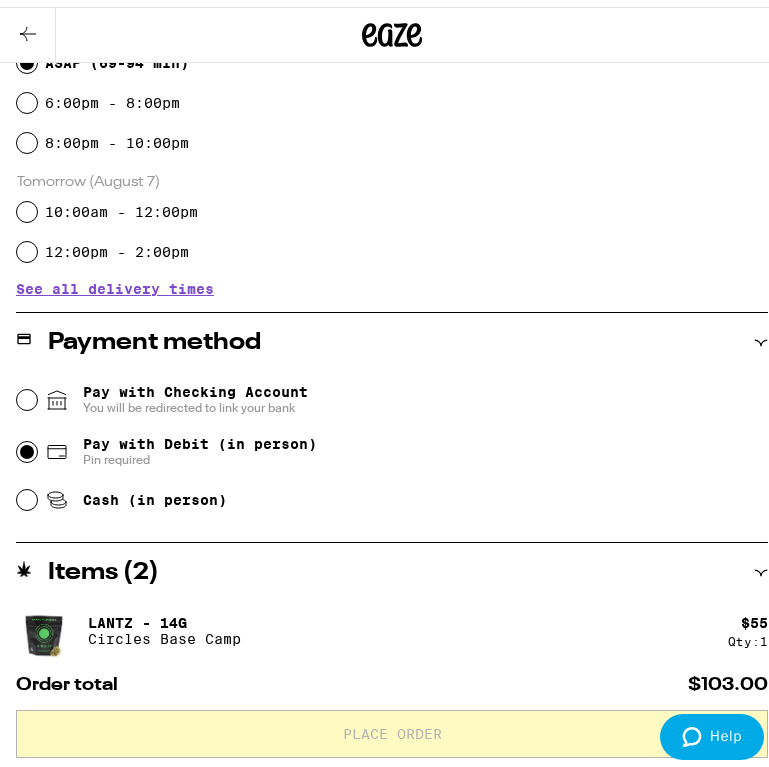 click on "Pay with Debit (in person) Pin required" at bounding box center [27, 445] 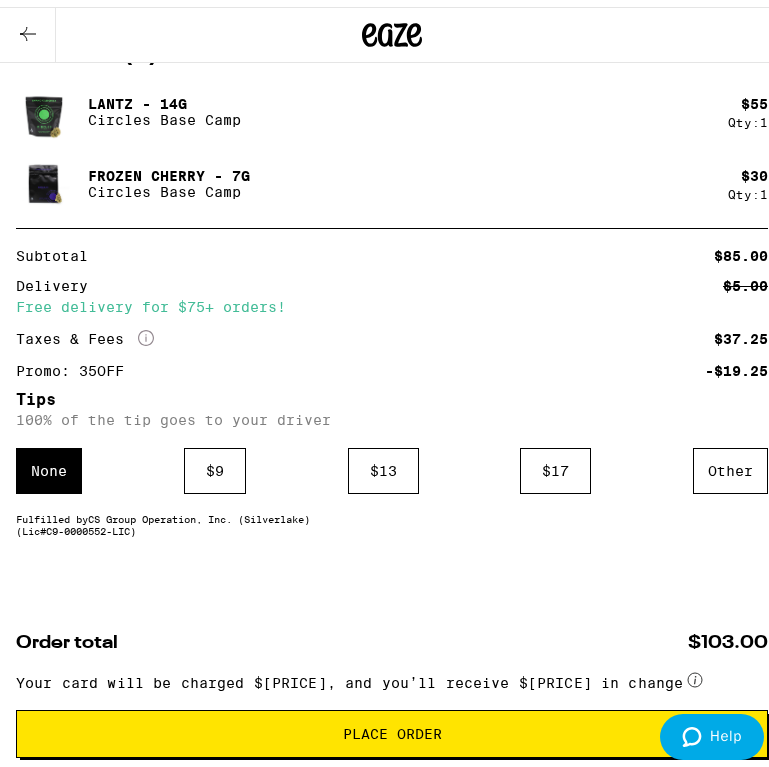 scroll, scrollTop: 1130, scrollLeft: 0, axis: vertical 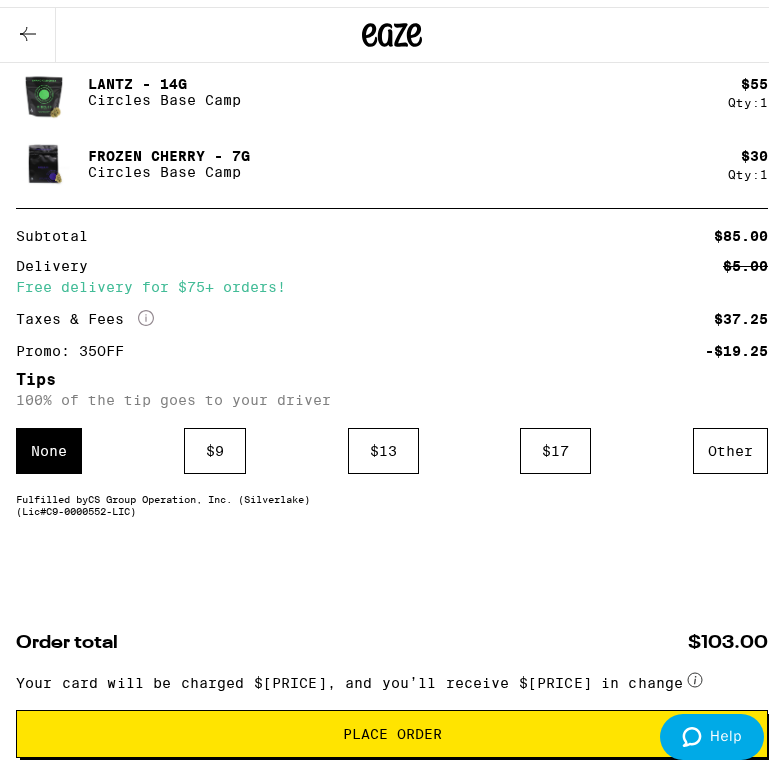 click on "Place Order" at bounding box center (392, 727) 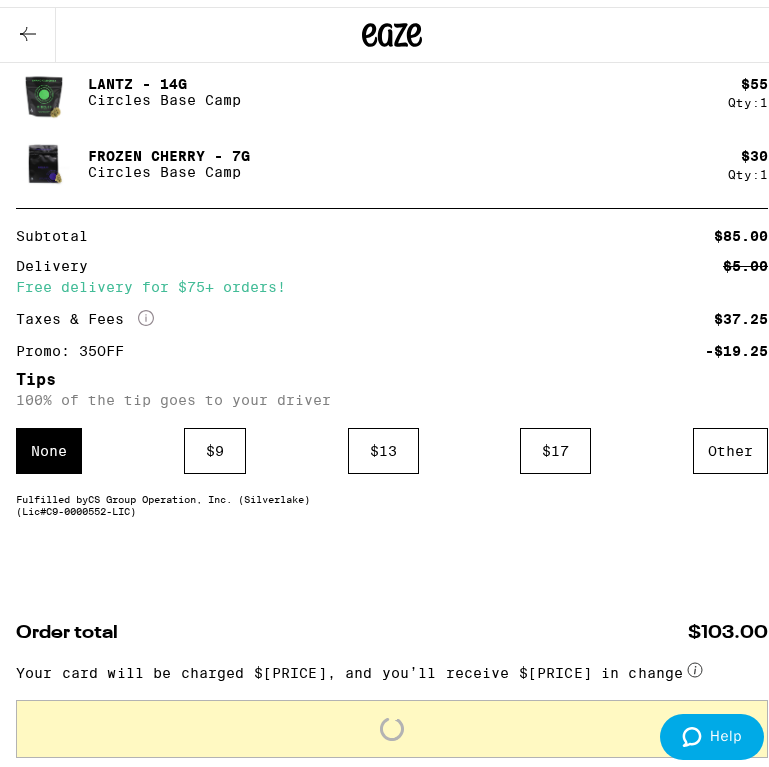 scroll, scrollTop: 0, scrollLeft: 0, axis: both 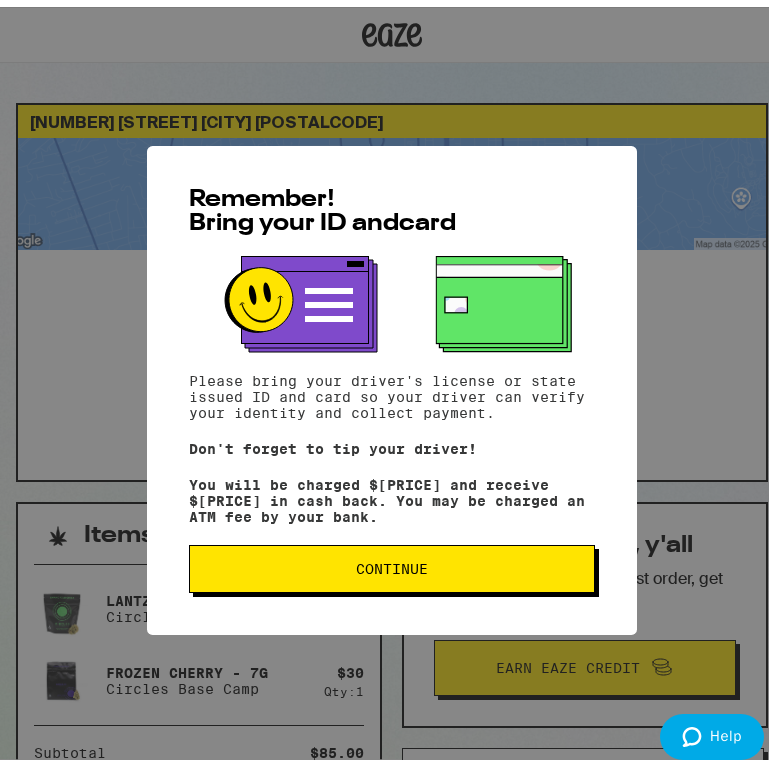 click on "Continue" at bounding box center (392, 562) 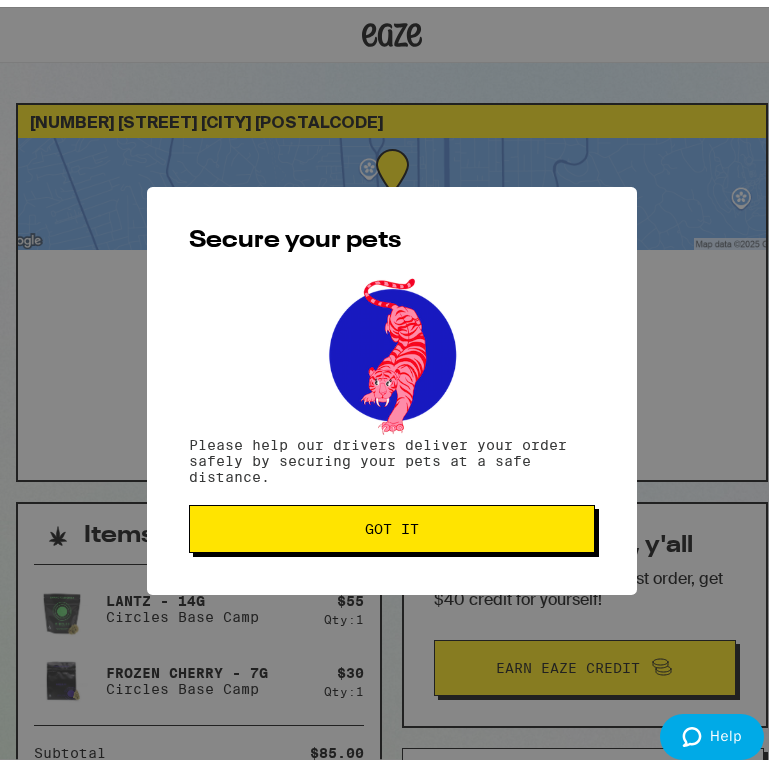 click on "Got it" at bounding box center [392, 522] 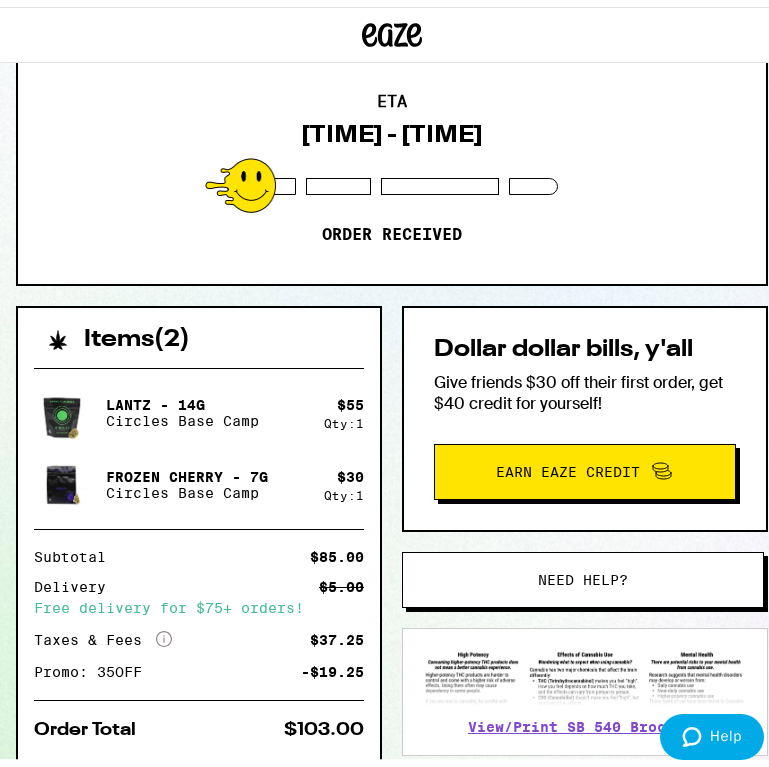 scroll, scrollTop: 0, scrollLeft: 0, axis: both 